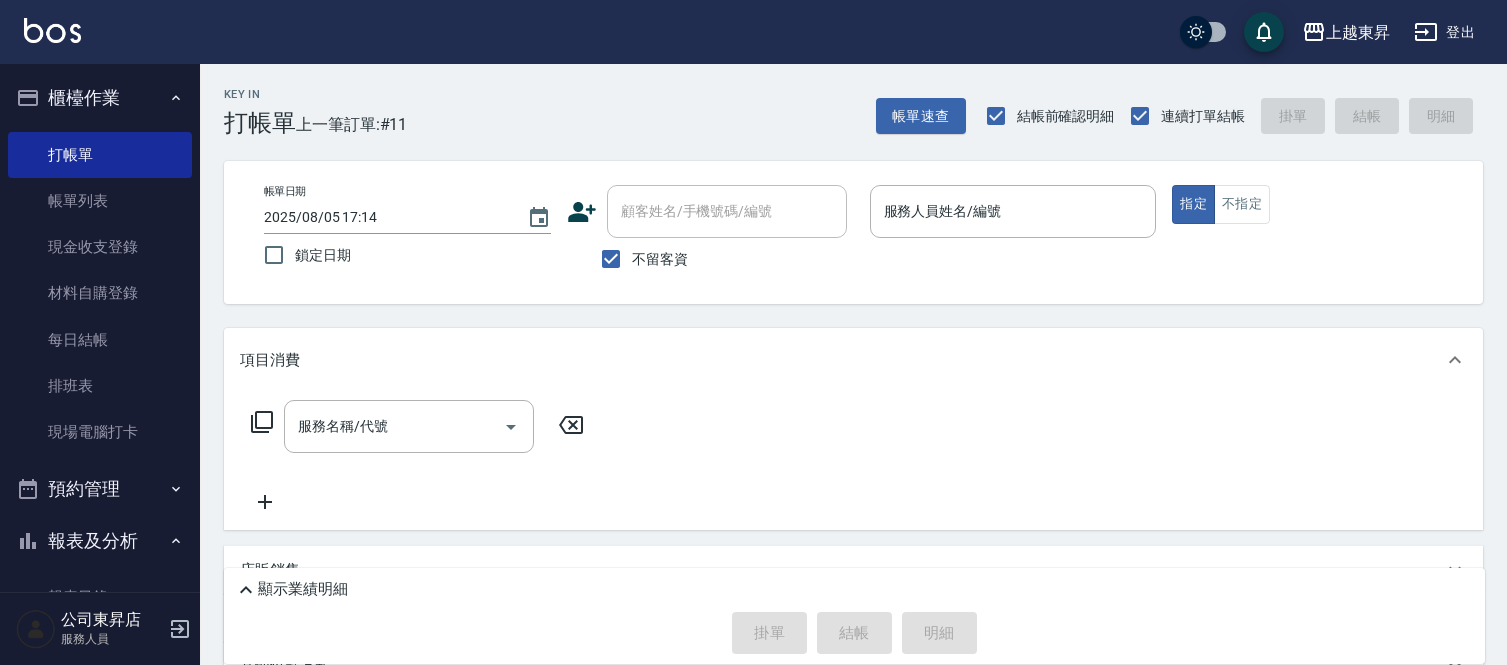 scroll, scrollTop: 0, scrollLeft: 0, axis: both 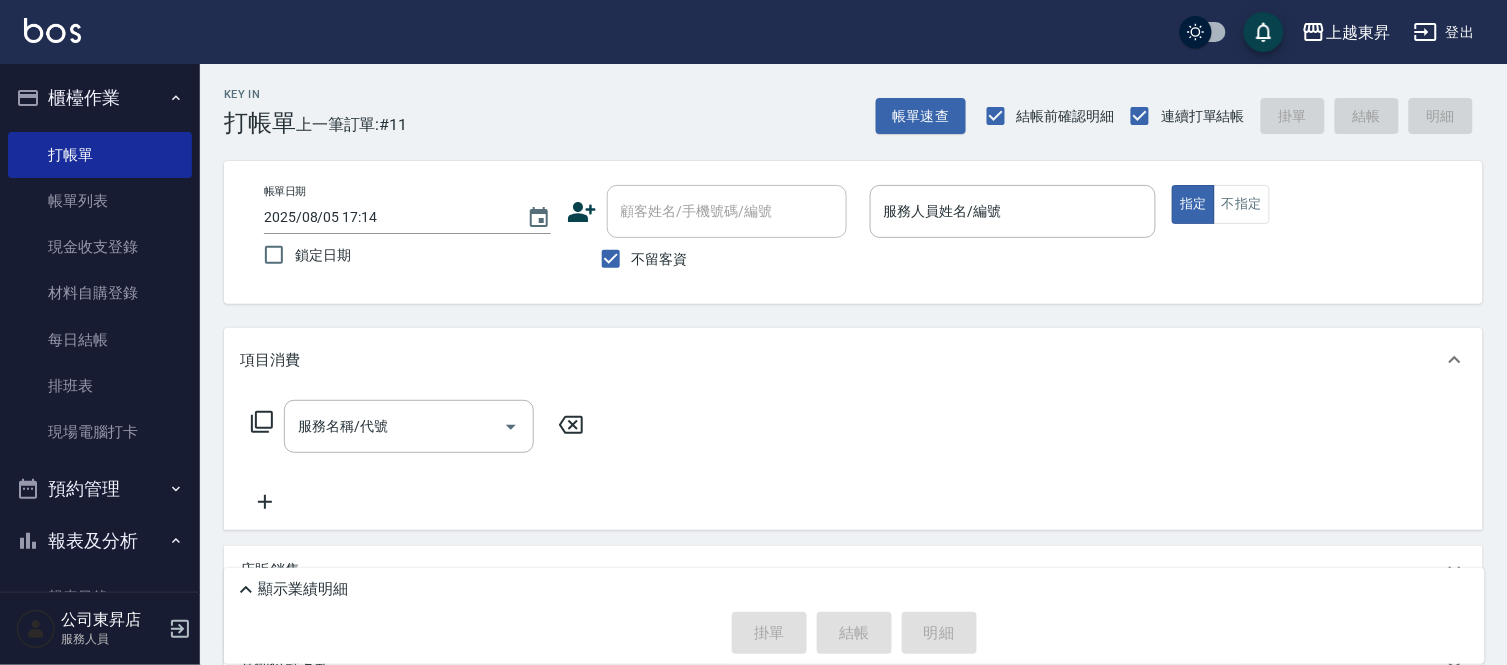 click on "店販銷售" at bounding box center (853, 570) 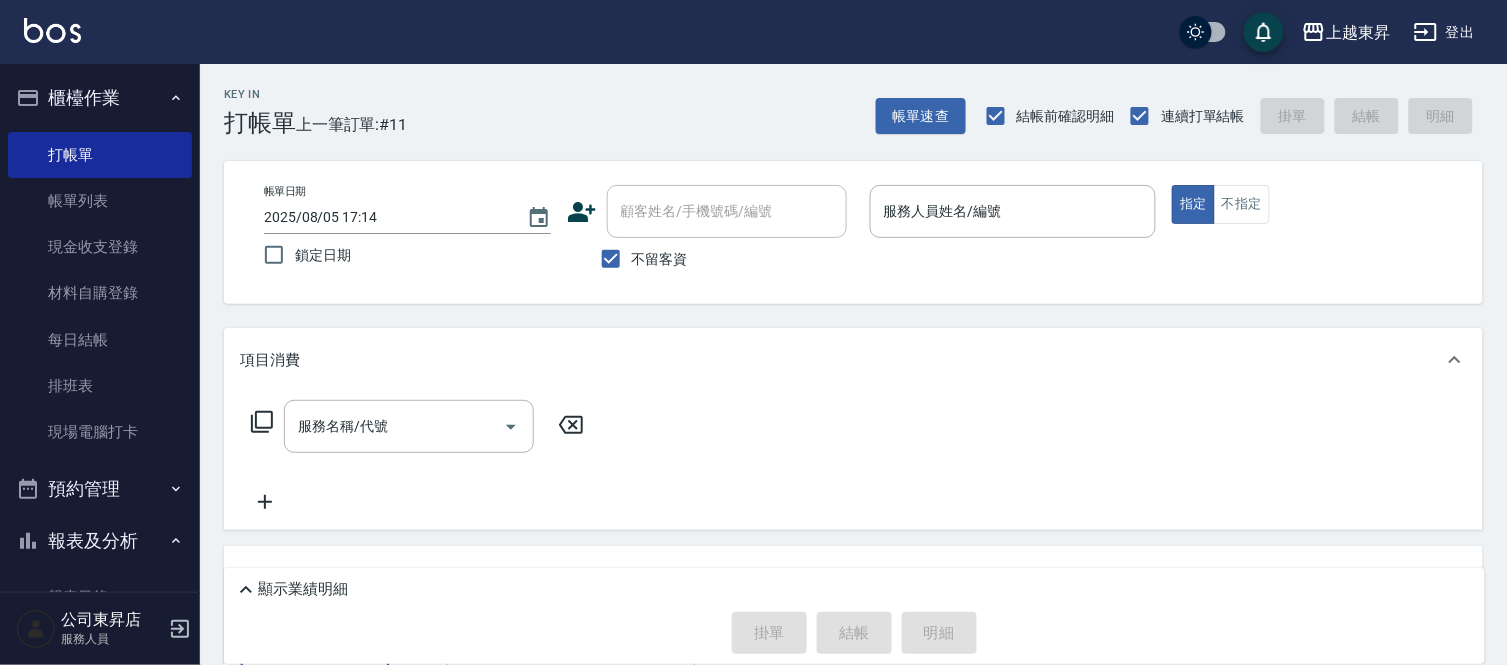 scroll, scrollTop: 34, scrollLeft: 0, axis: vertical 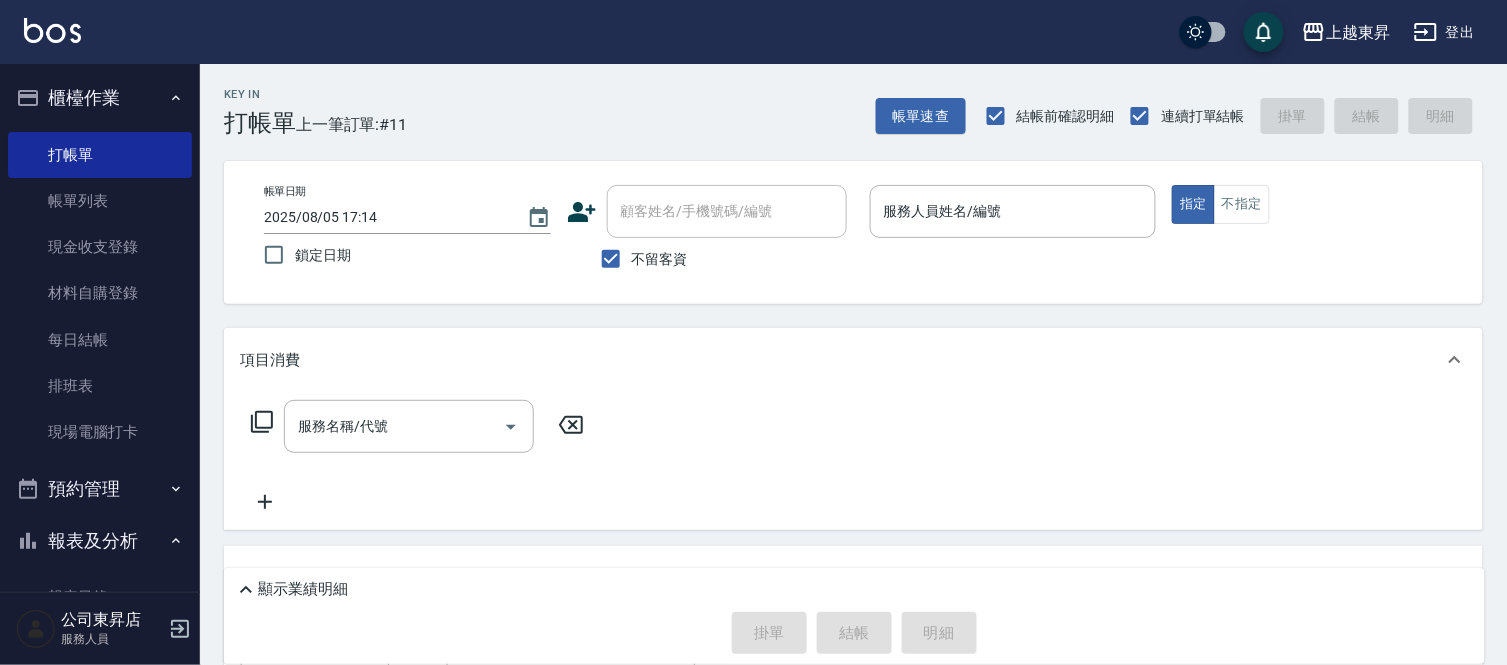 drag, startPoint x: 657, startPoint y: 715, endPoint x: 634, endPoint y: 717, distance: 23.086792 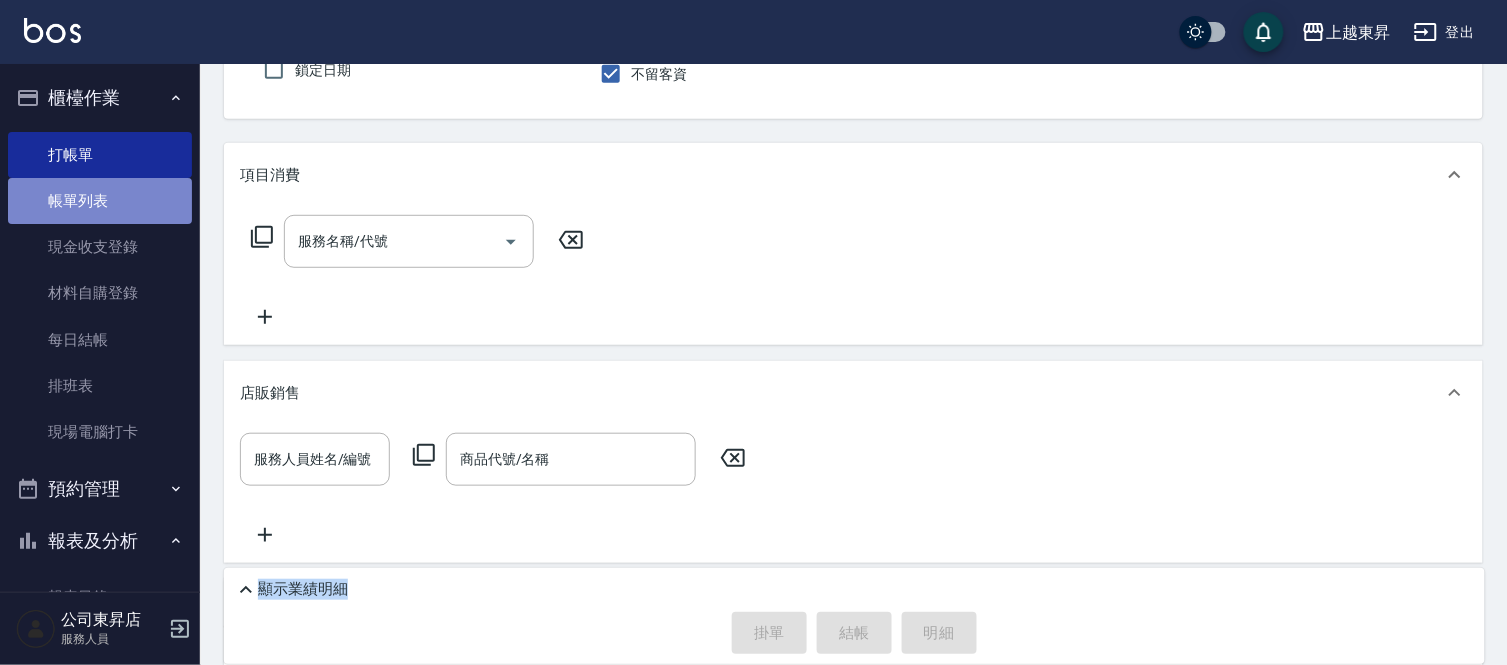 click on "帳單列表" at bounding box center [100, 201] 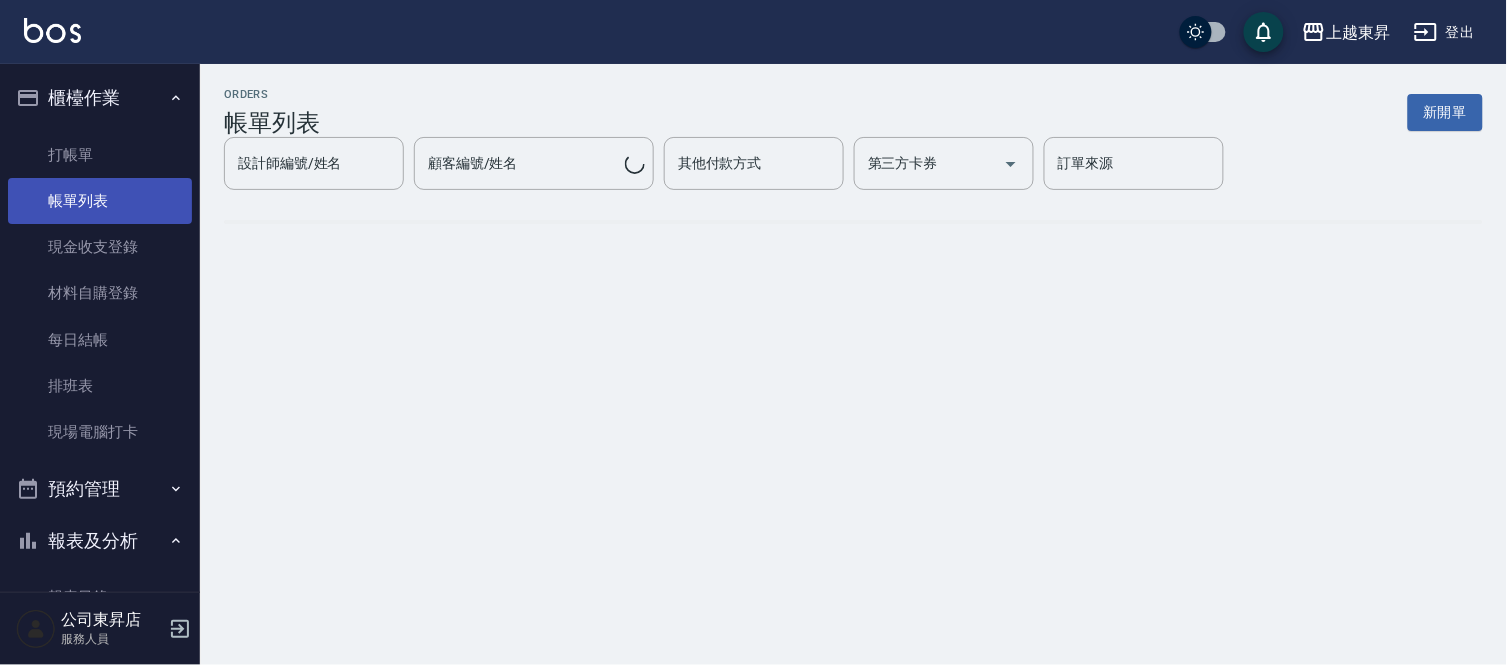 scroll, scrollTop: 0, scrollLeft: 0, axis: both 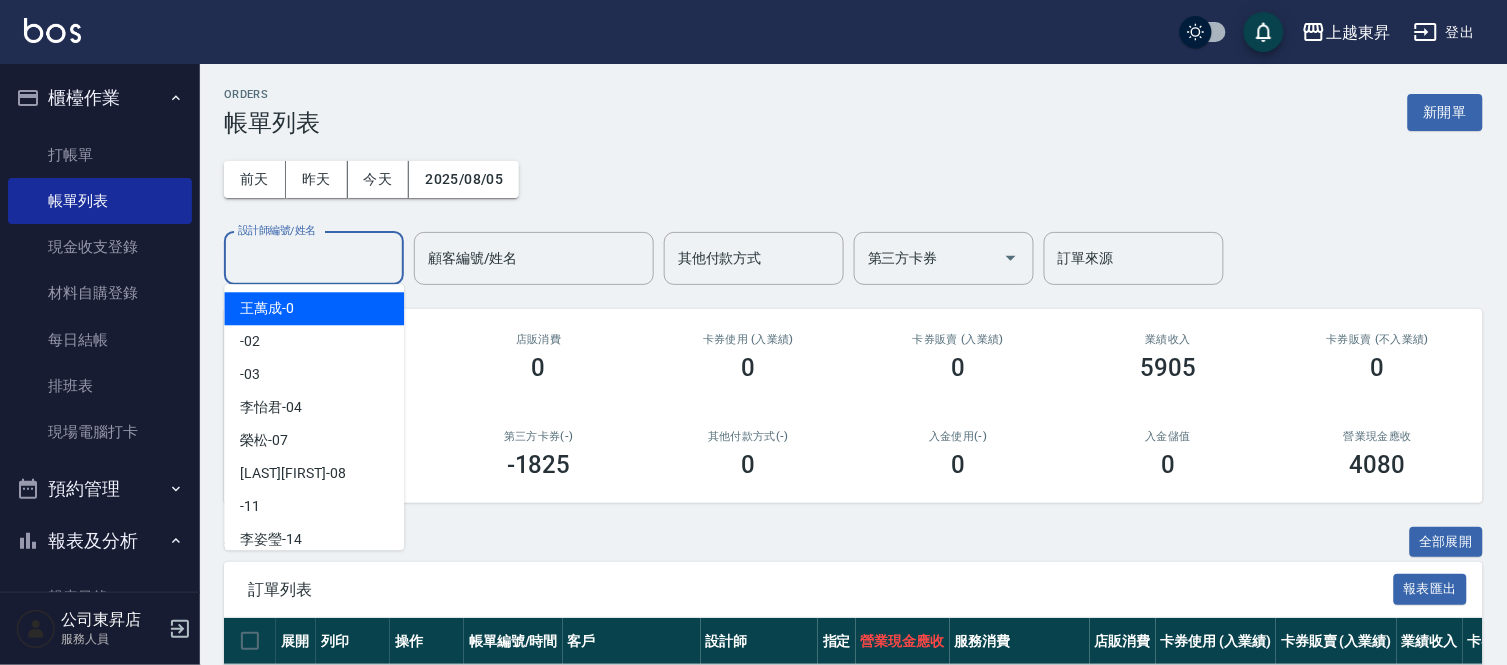 click on "設計師編號/姓名" at bounding box center [314, 258] 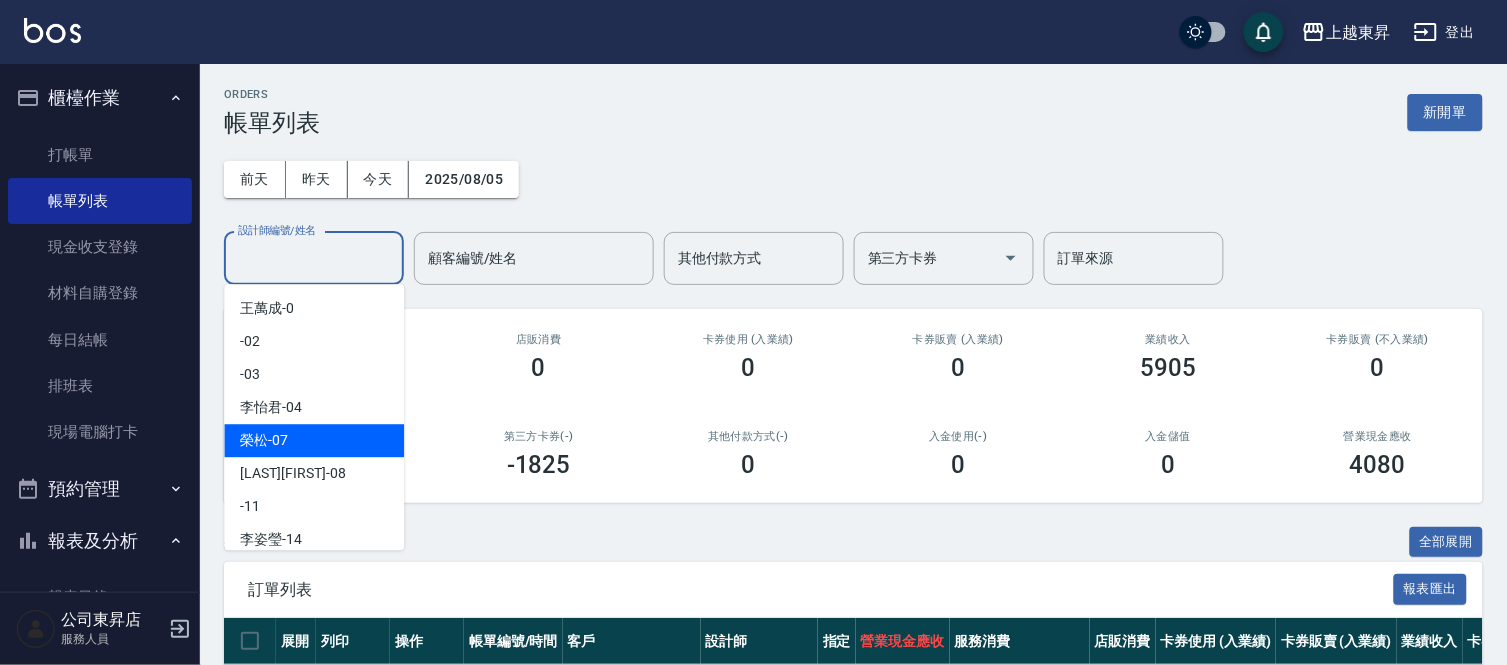click on "榮松 -07" at bounding box center [264, 440] 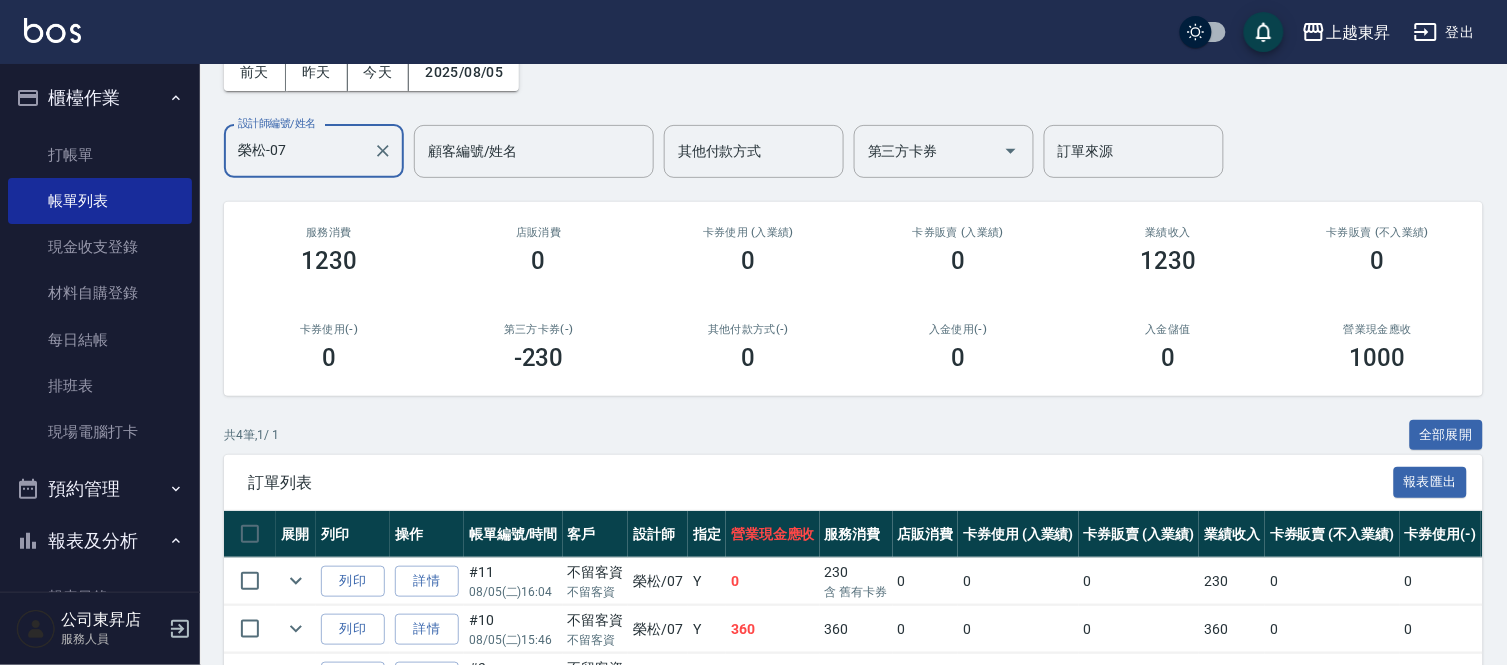 scroll, scrollTop: 222, scrollLeft: 0, axis: vertical 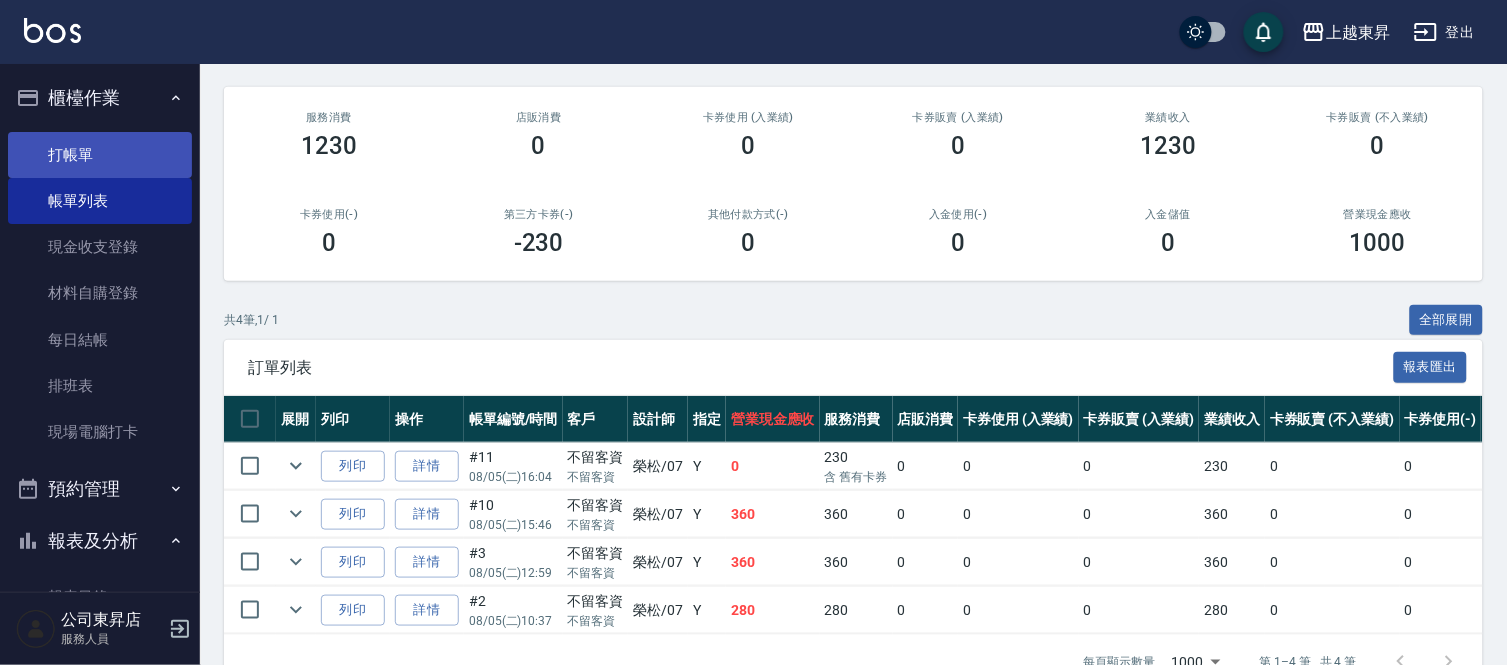 click on "打帳單" at bounding box center (100, 155) 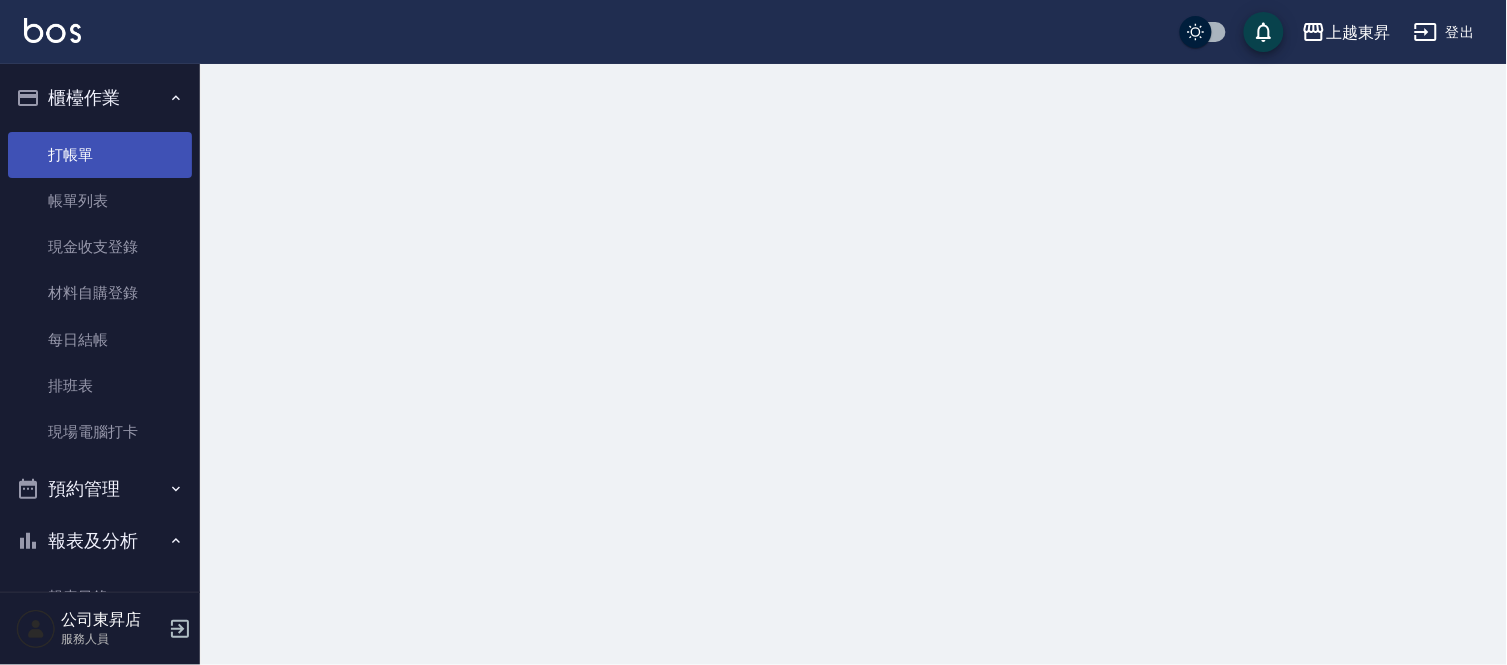 scroll, scrollTop: 0, scrollLeft: 0, axis: both 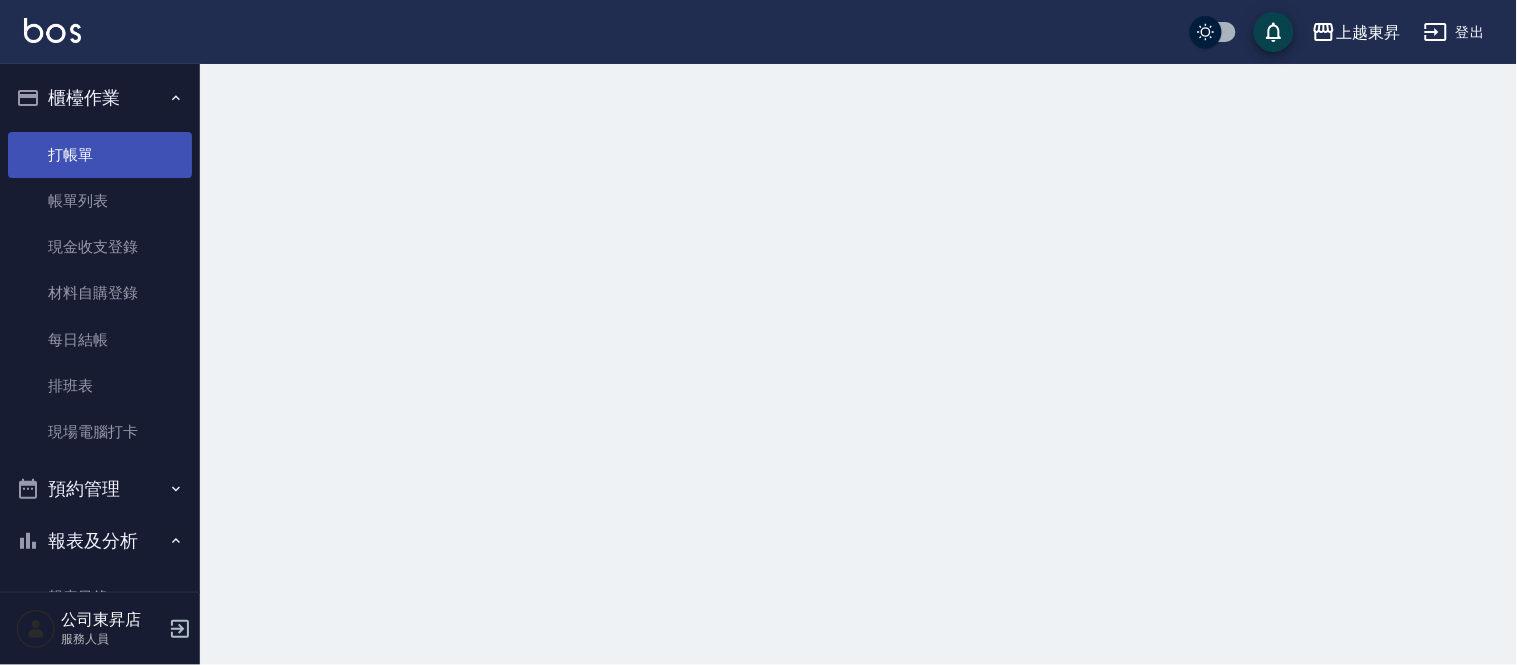 click on "打帳單" at bounding box center (100, 155) 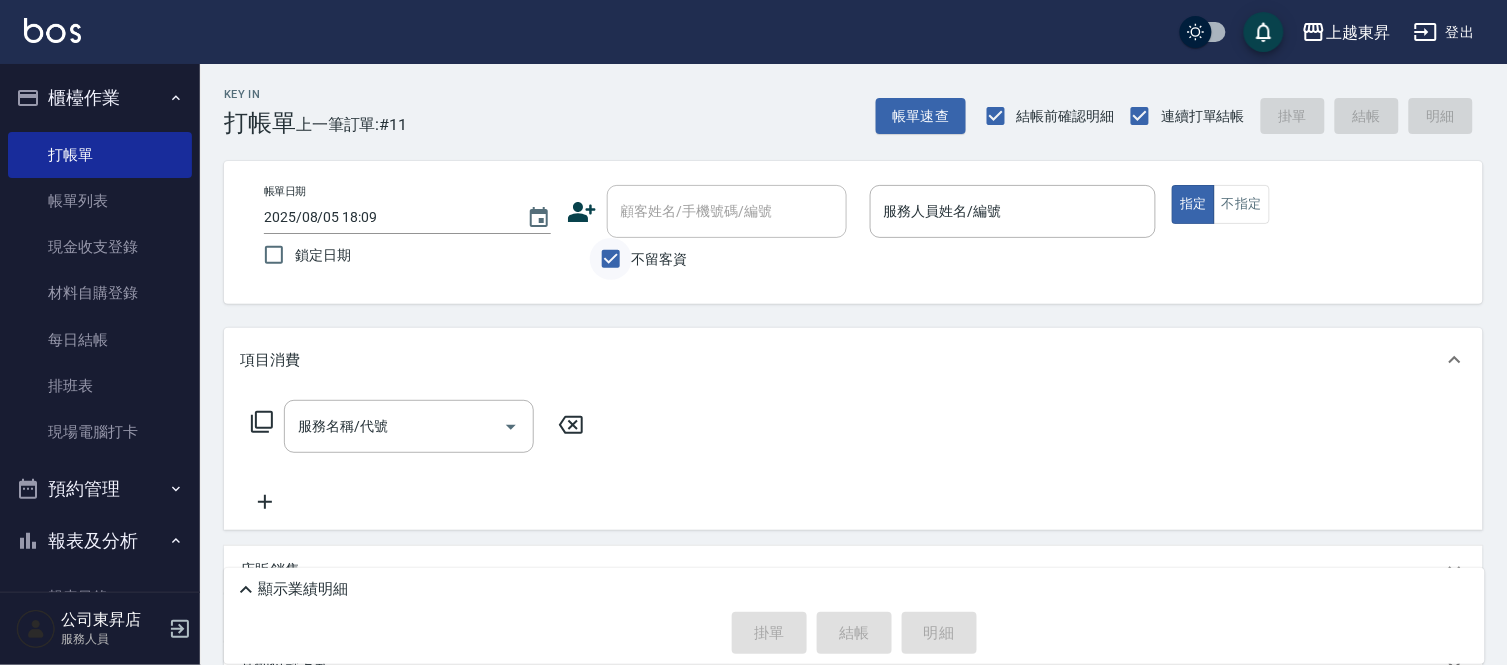 click on "不留客資" at bounding box center [611, 259] 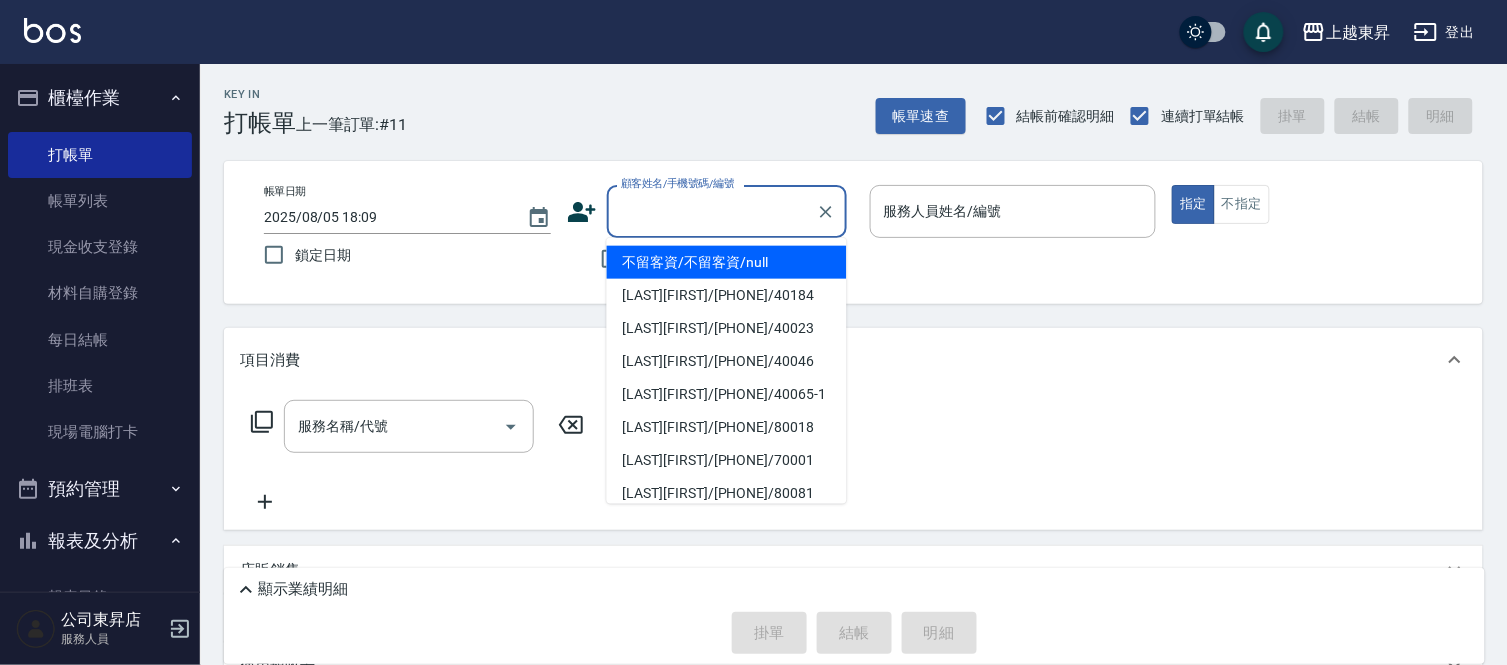 click on "顧客姓名/手機號碼/編號" at bounding box center [712, 211] 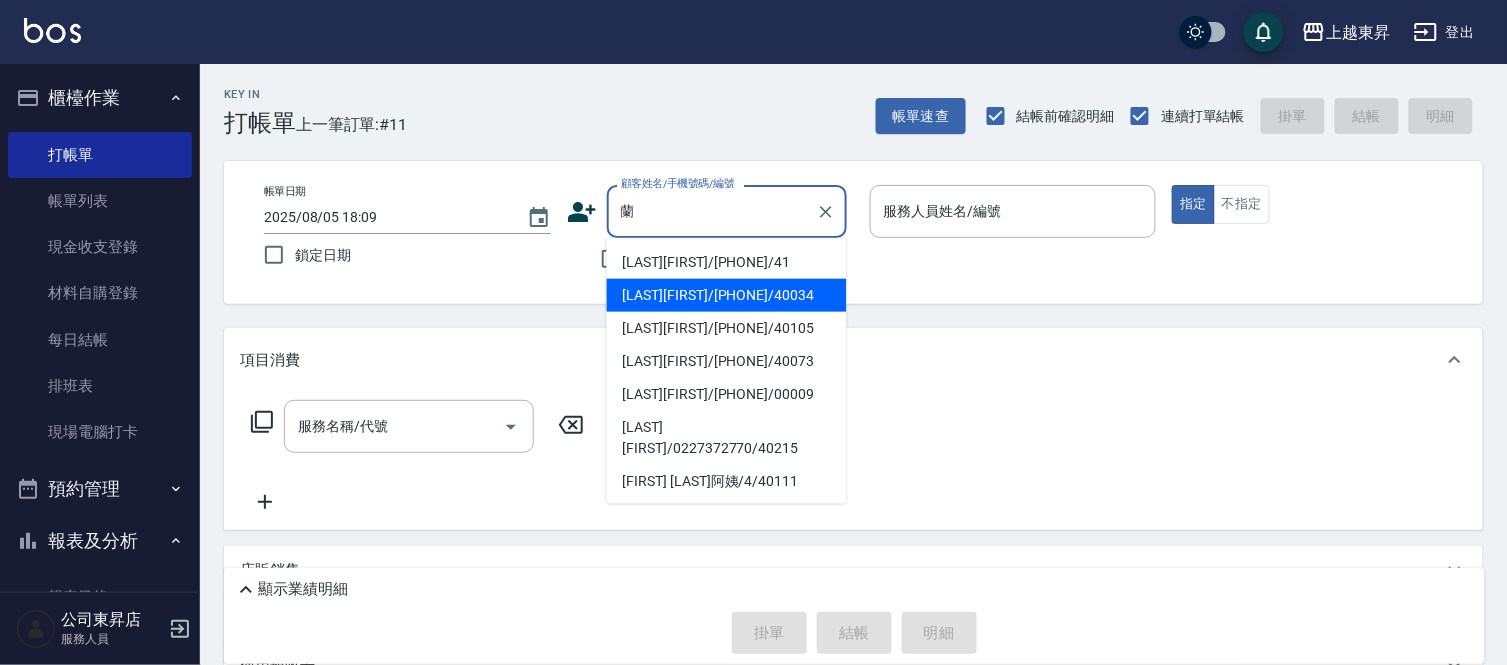 click on "[LAST][FIRST]/[PHONE]/40034" at bounding box center [727, 295] 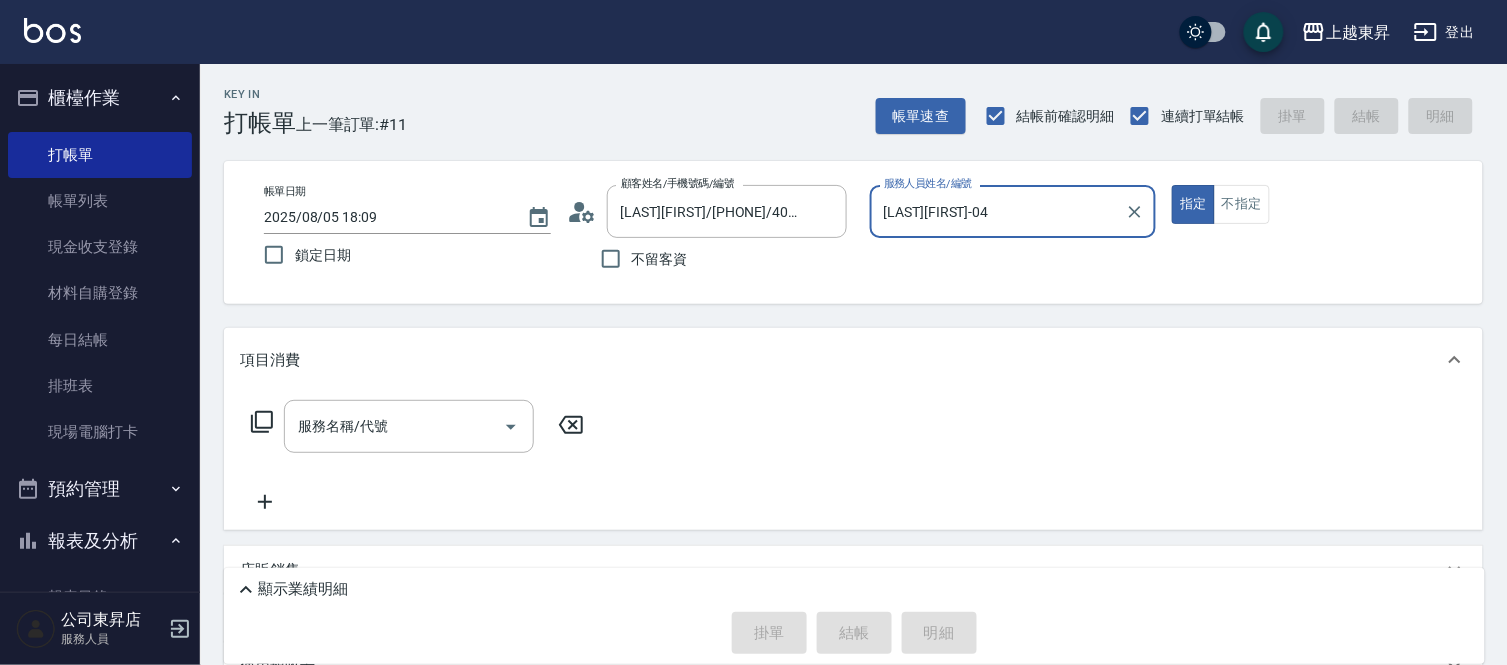 type on "[LAST][FIRST]-04" 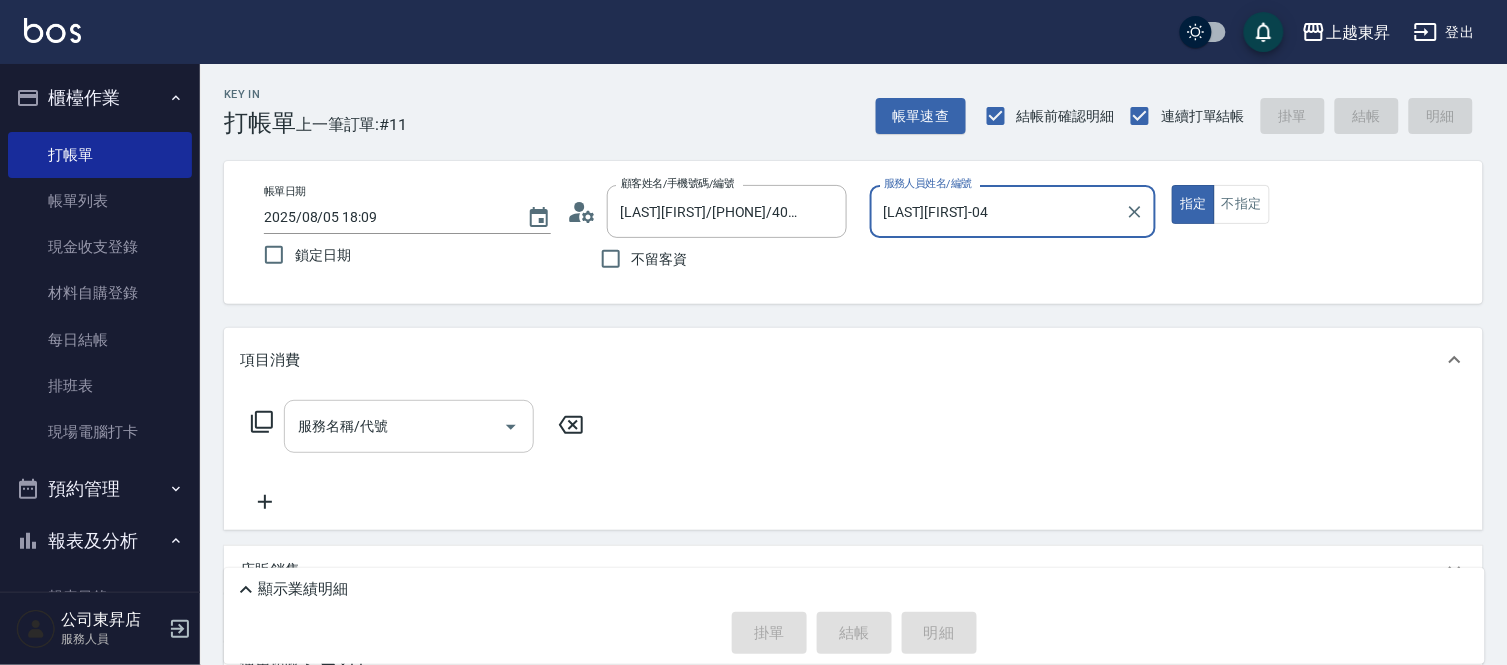 click on "服務名稱/代號" at bounding box center (394, 426) 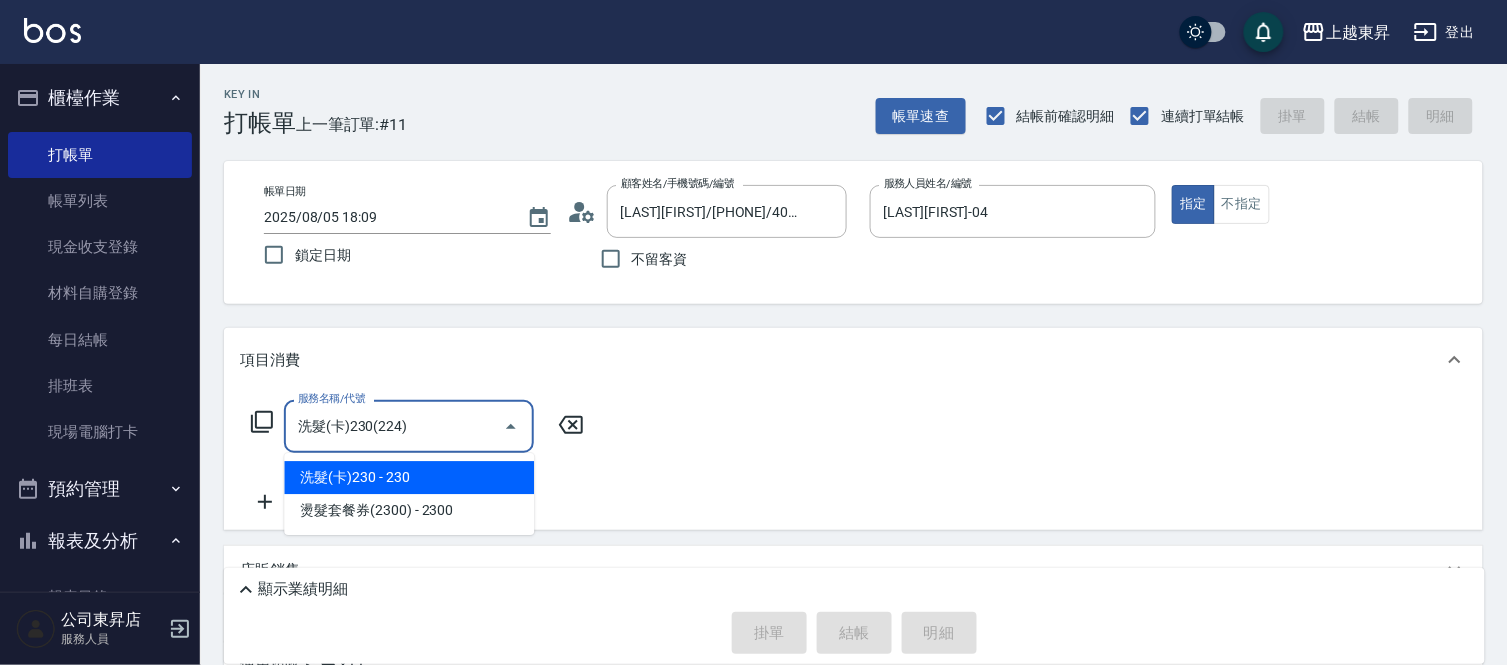 type on "洗髮(卡)230(224)" 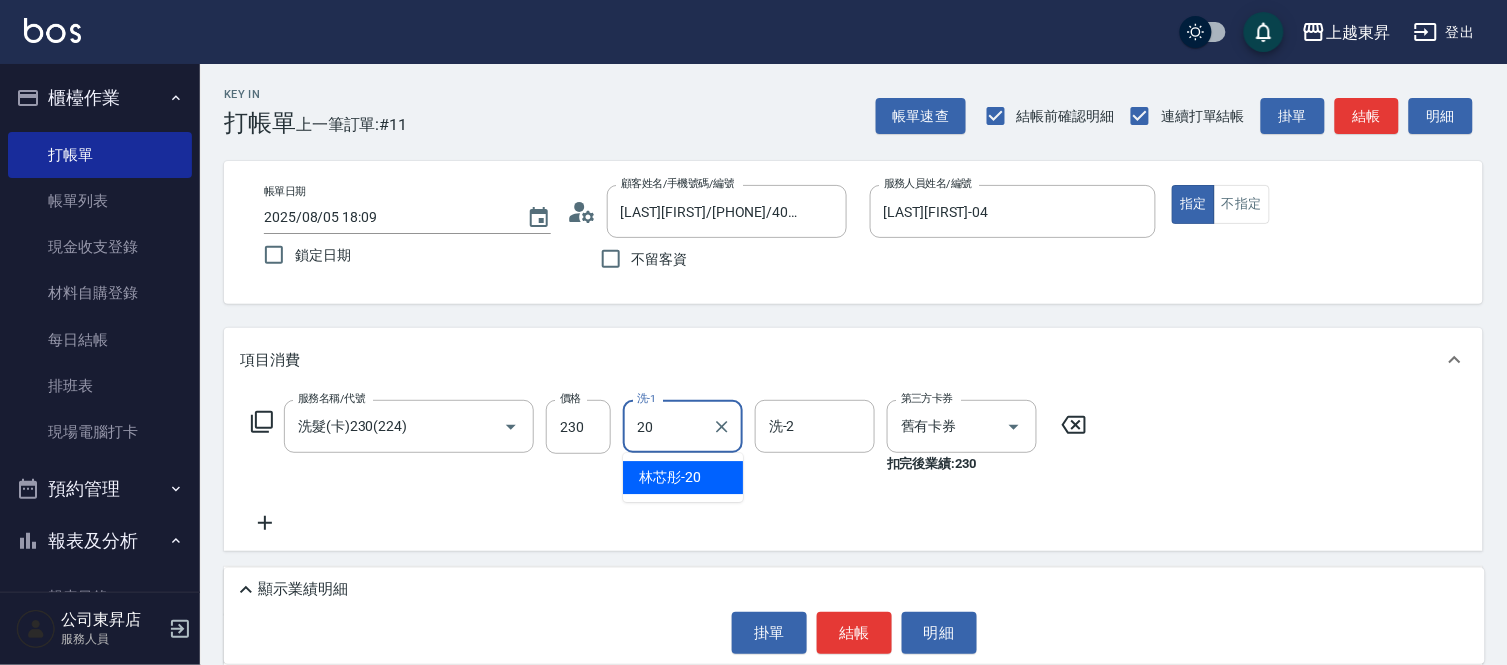 type on "[LAST][FIRST]-20" 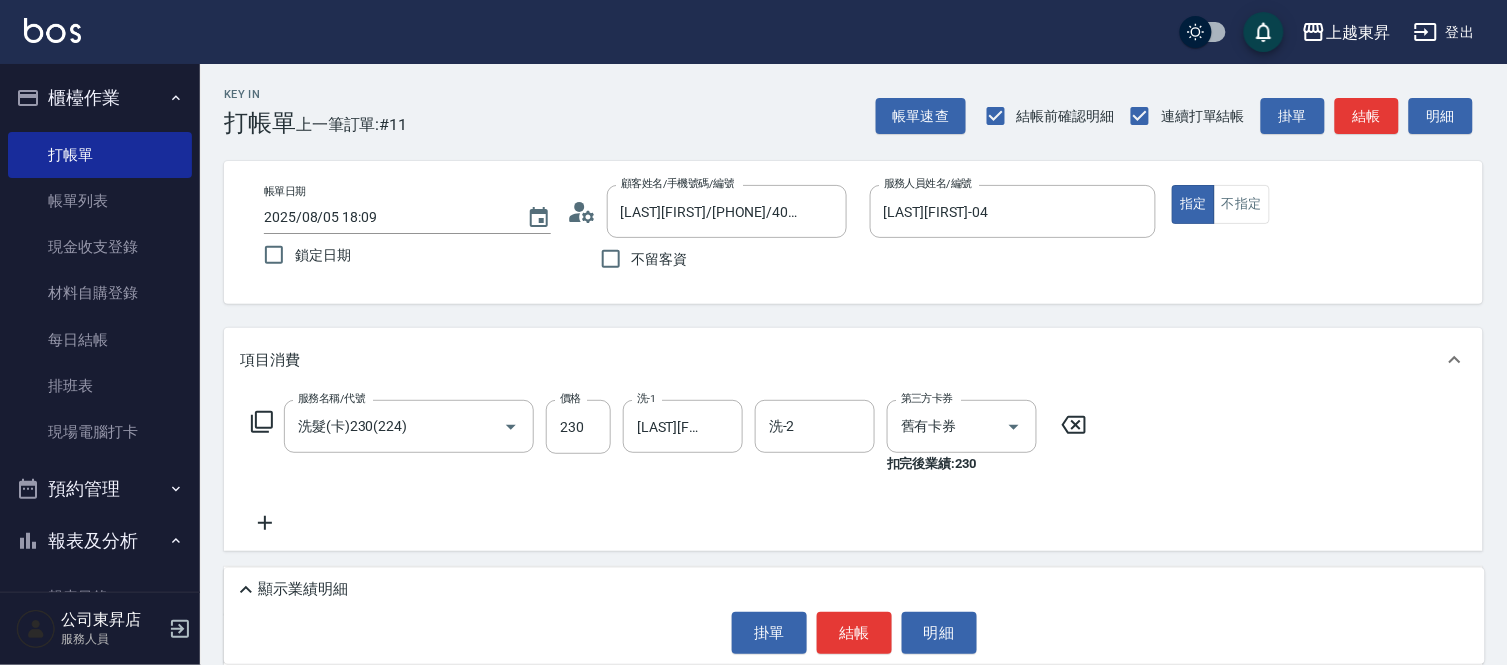 click on "顯示業績明細 掛單 結帳 明細" at bounding box center [854, 616] 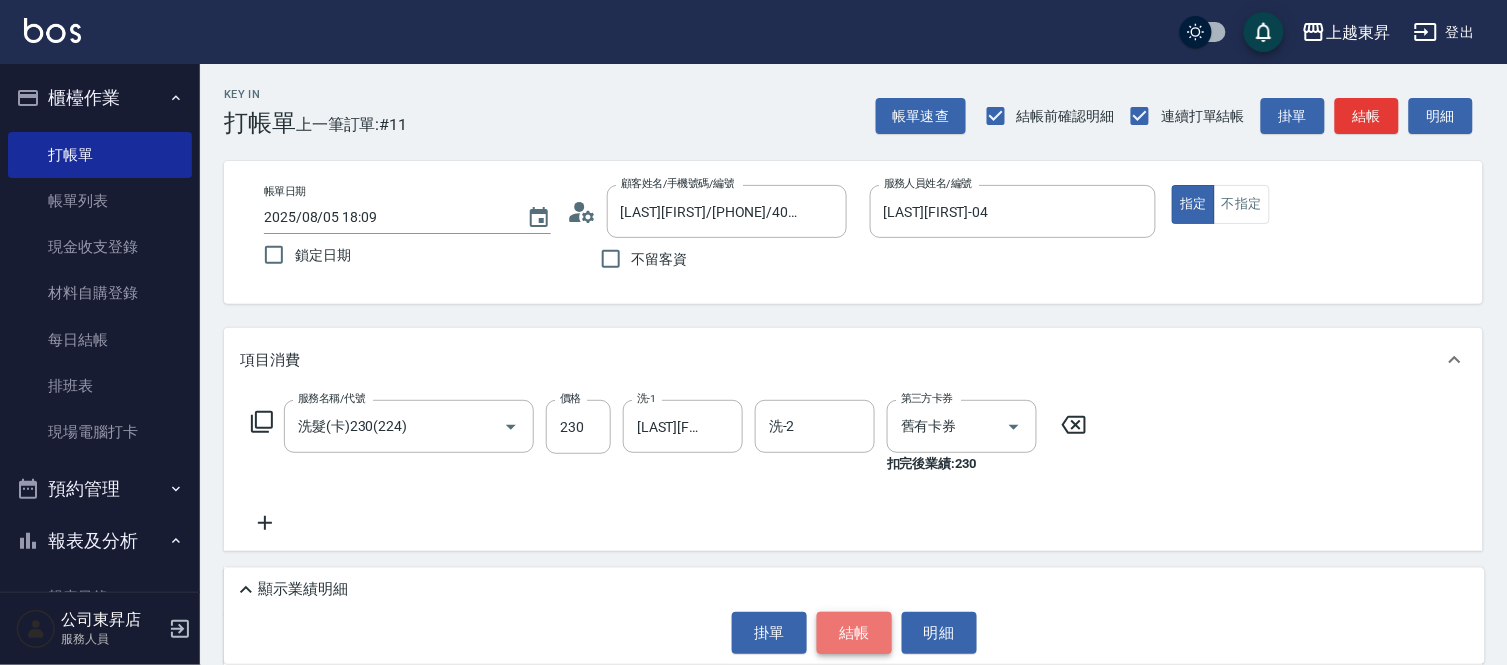 click on "結帳" at bounding box center (854, 633) 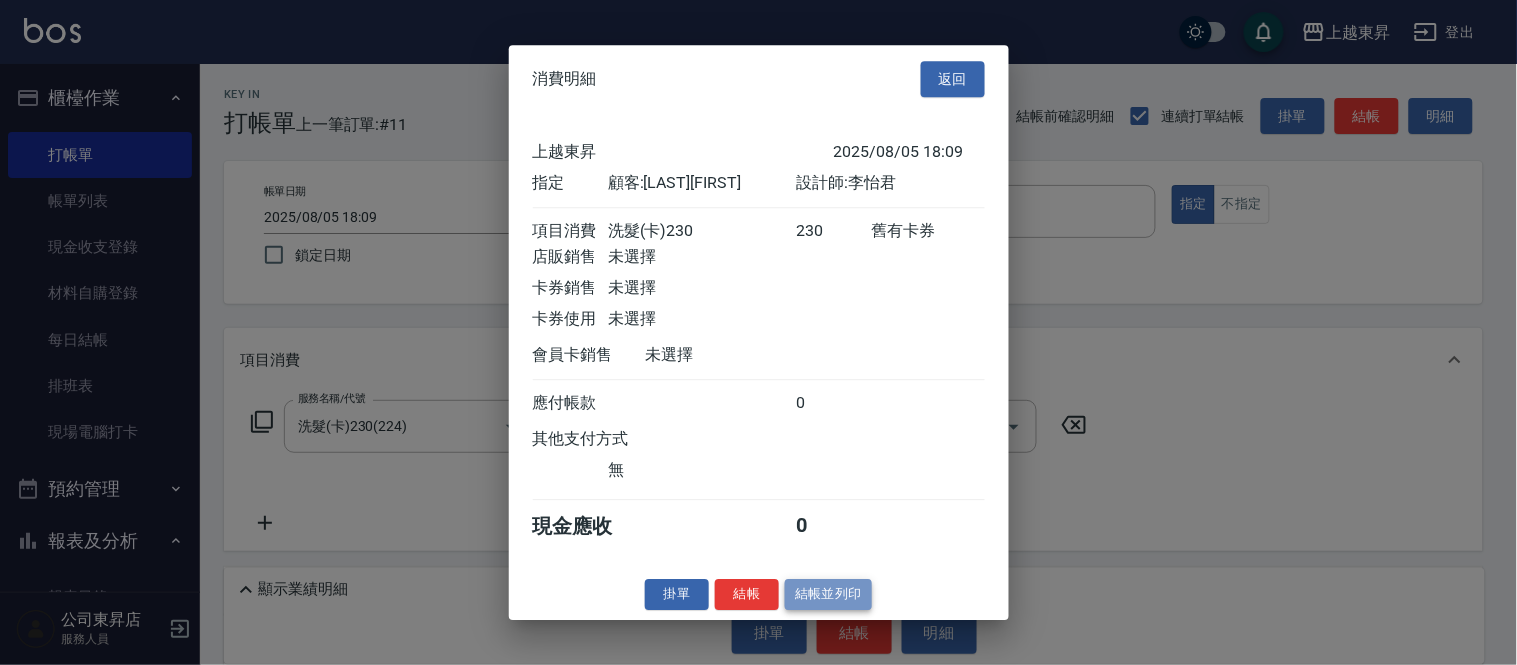 click on "結帳並列印" at bounding box center (828, 594) 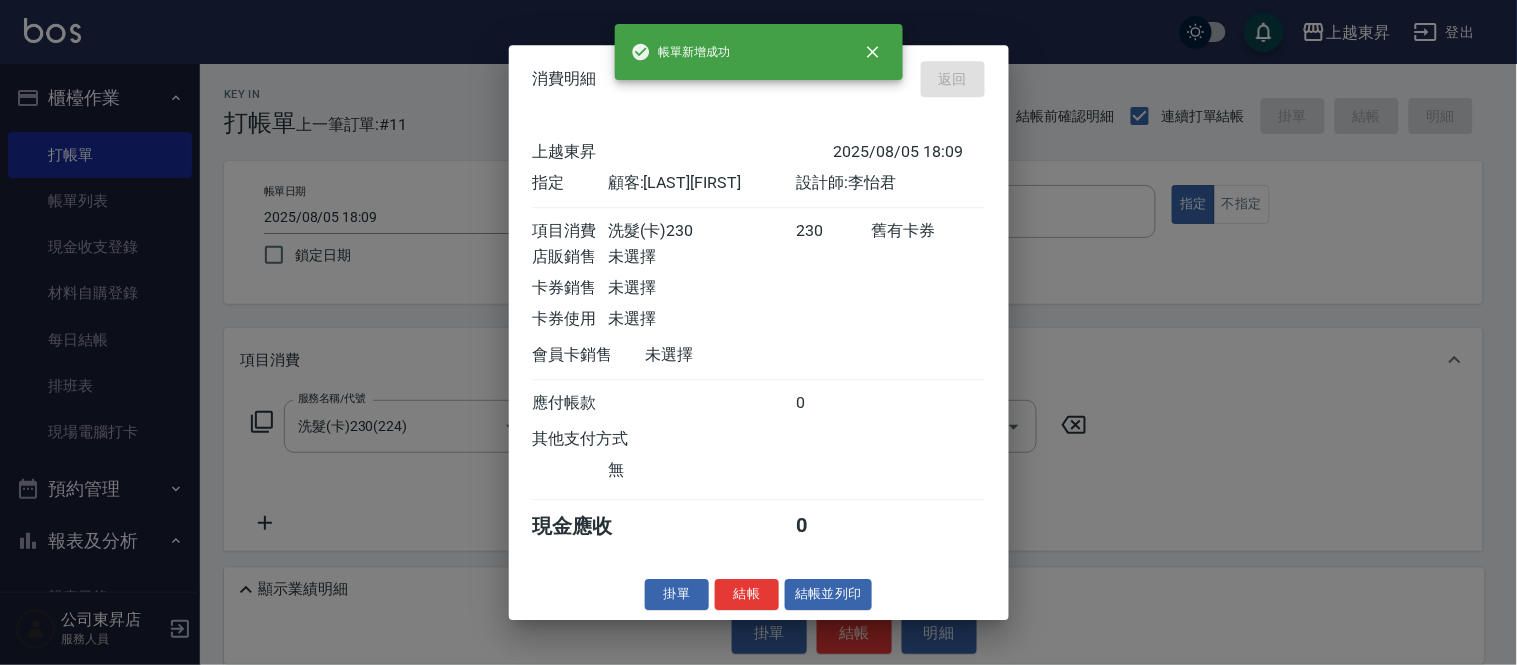 type on "2025/08/05 18:17" 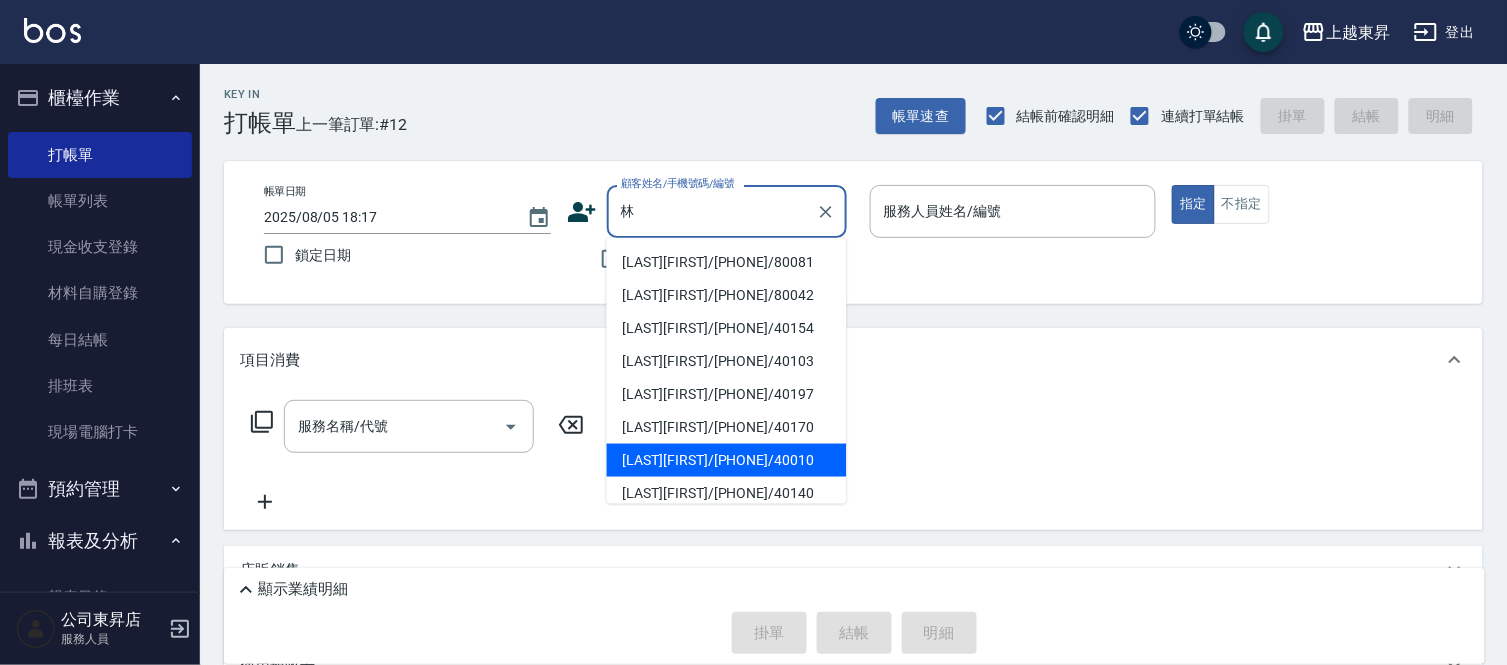 click on "[LAST][FIRST]/[PHONE]/40010" at bounding box center [727, 460] 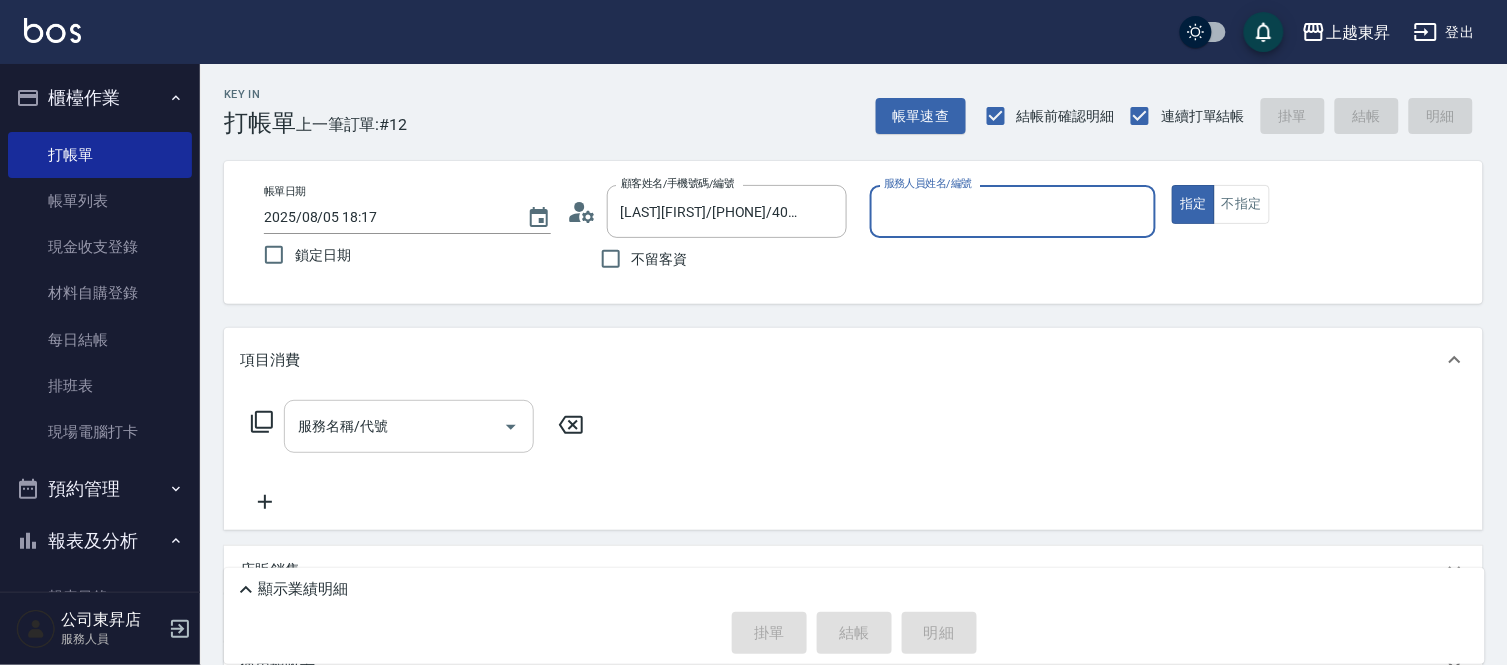 type on "[LAST][FIRST]-04" 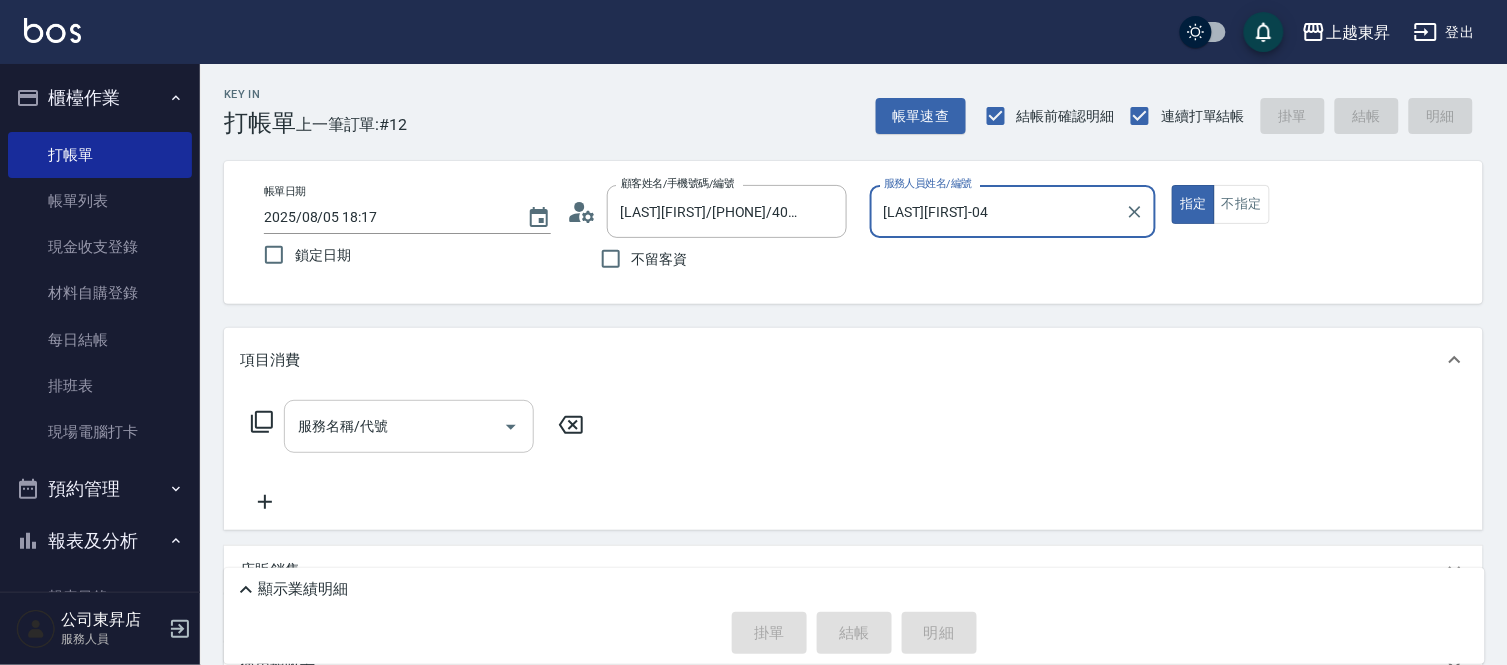click on "服務名稱/代號" at bounding box center [394, 426] 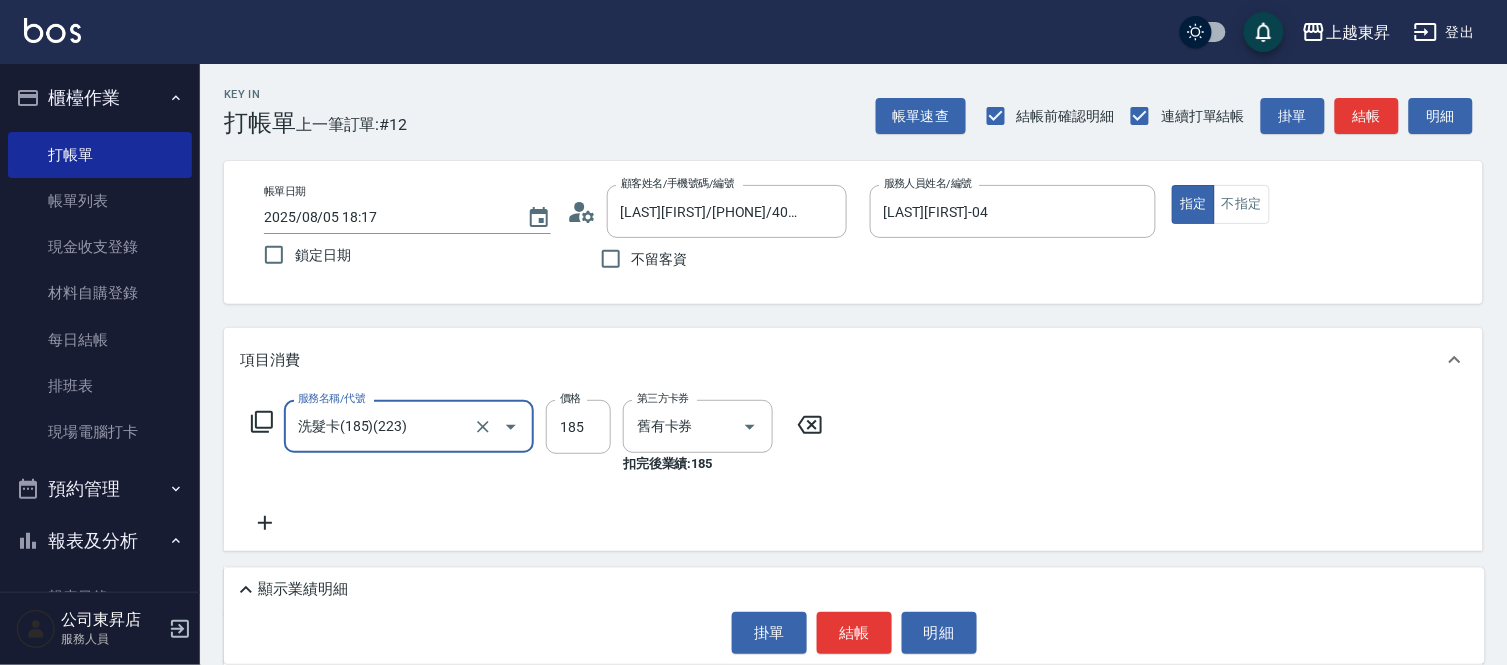 type on "洗髮卡(185)(223)" 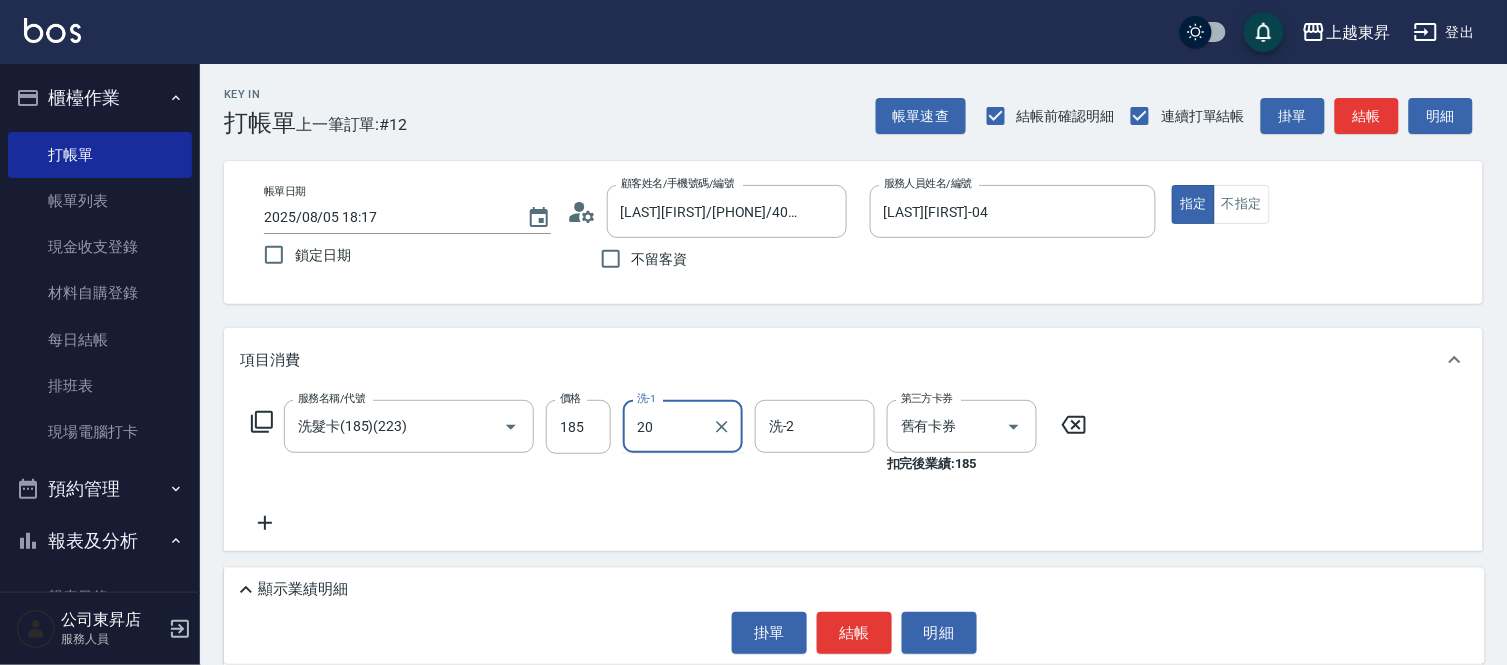type on "[LAST][FIRST]-20" 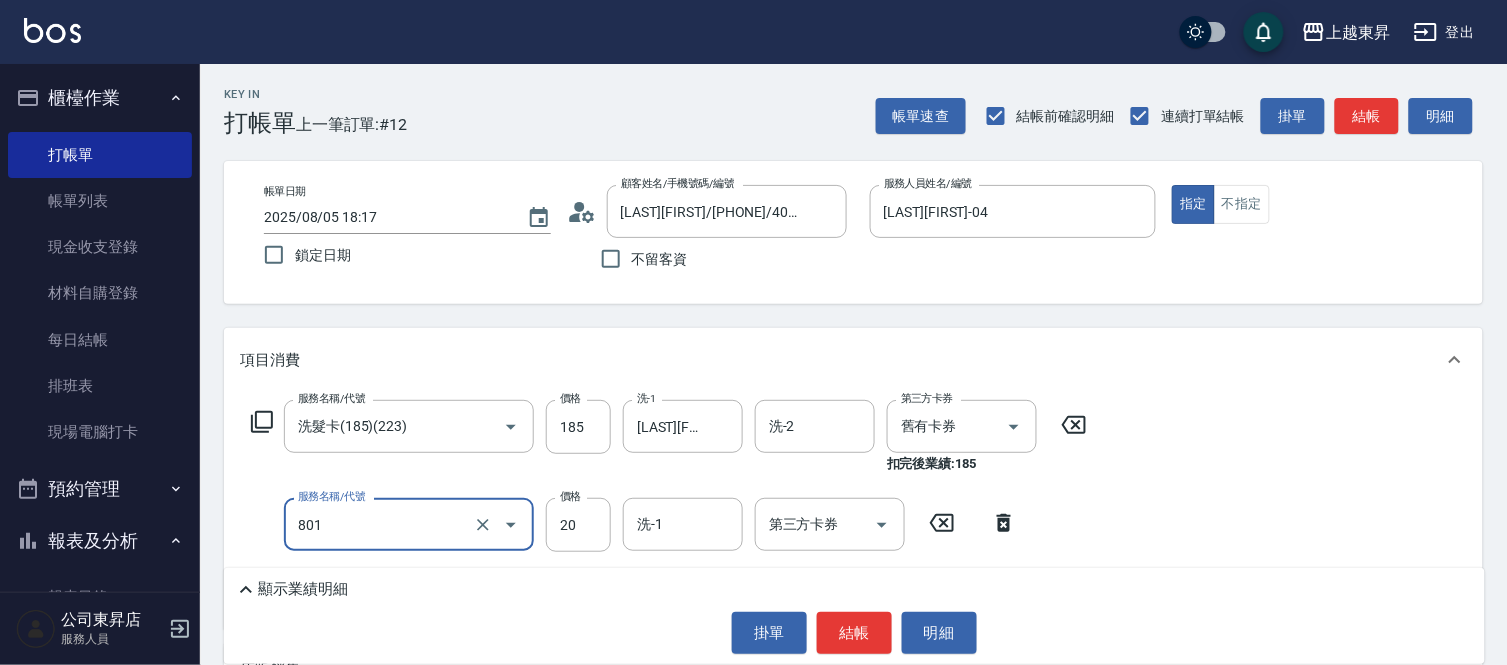type on "潤絲(801)" 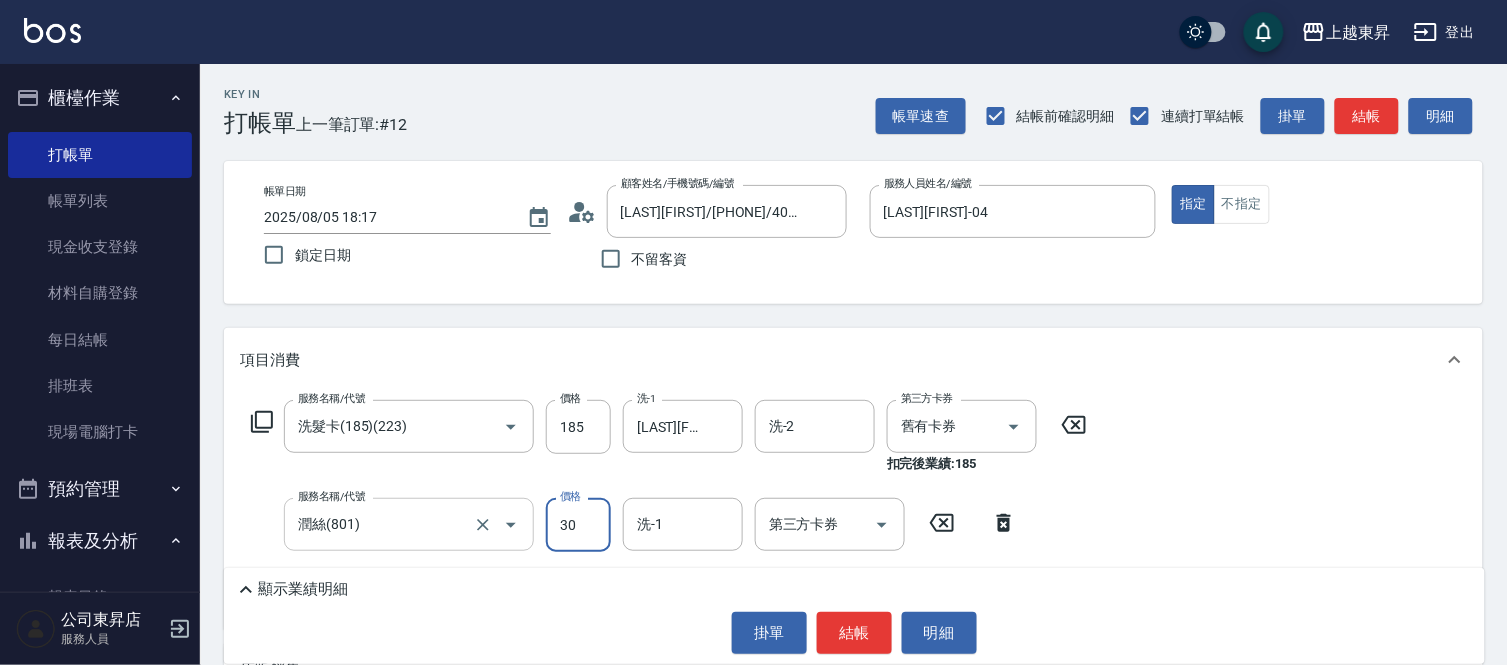 type on "30" 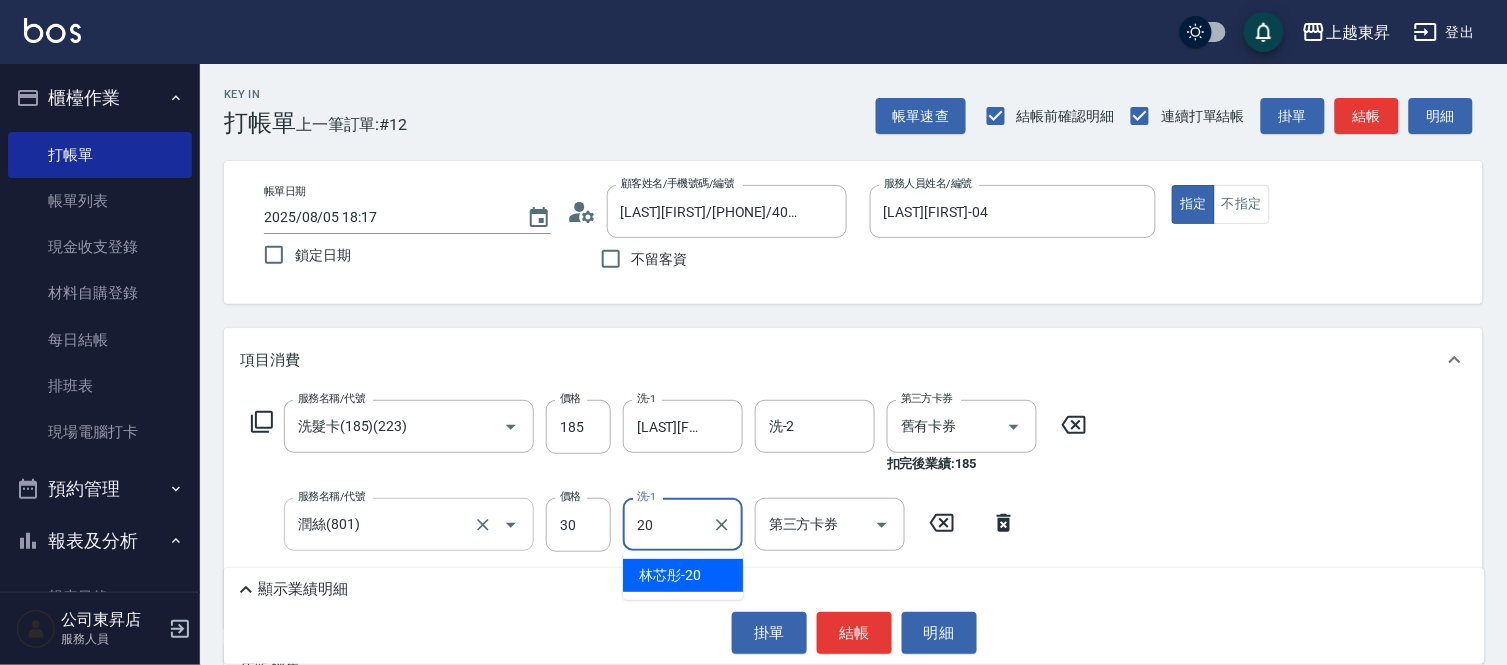 type on "[LAST][FIRST]-20" 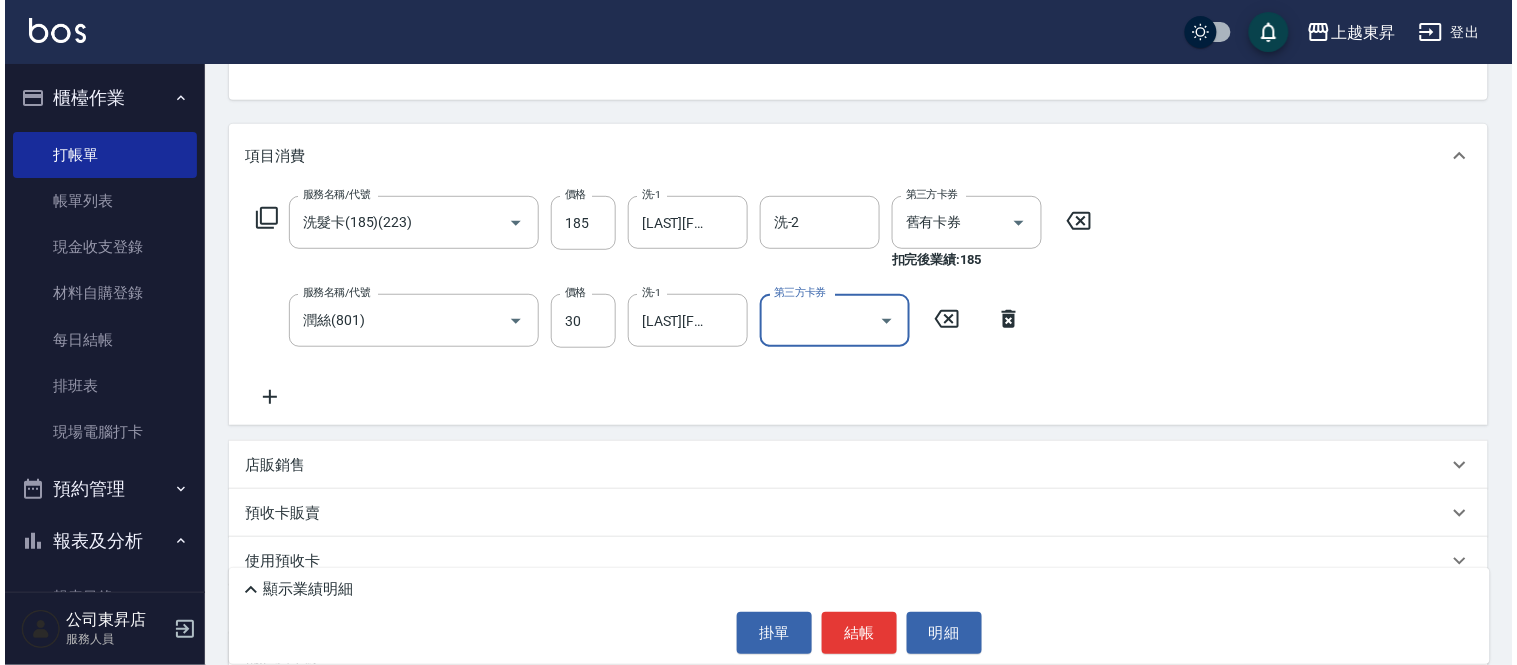 scroll, scrollTop: 222, scrollLeft: 0, axis: vertical 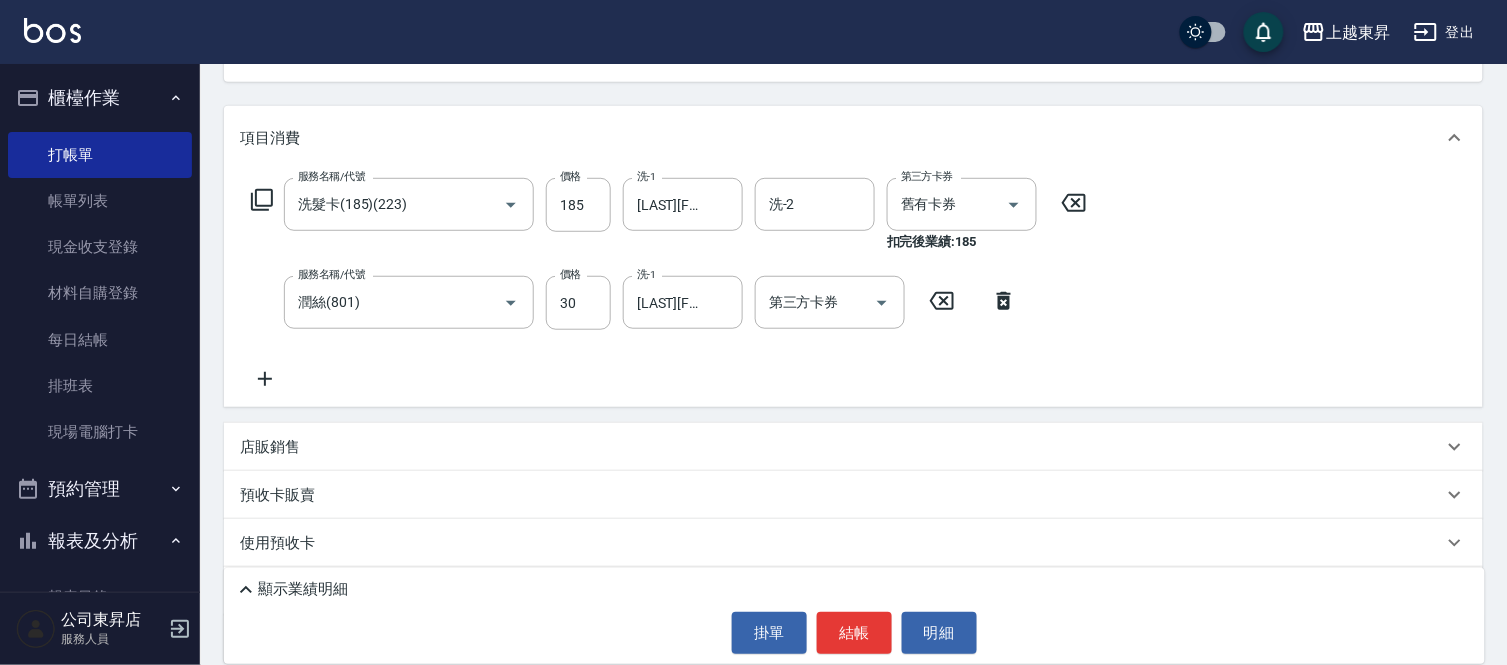 click 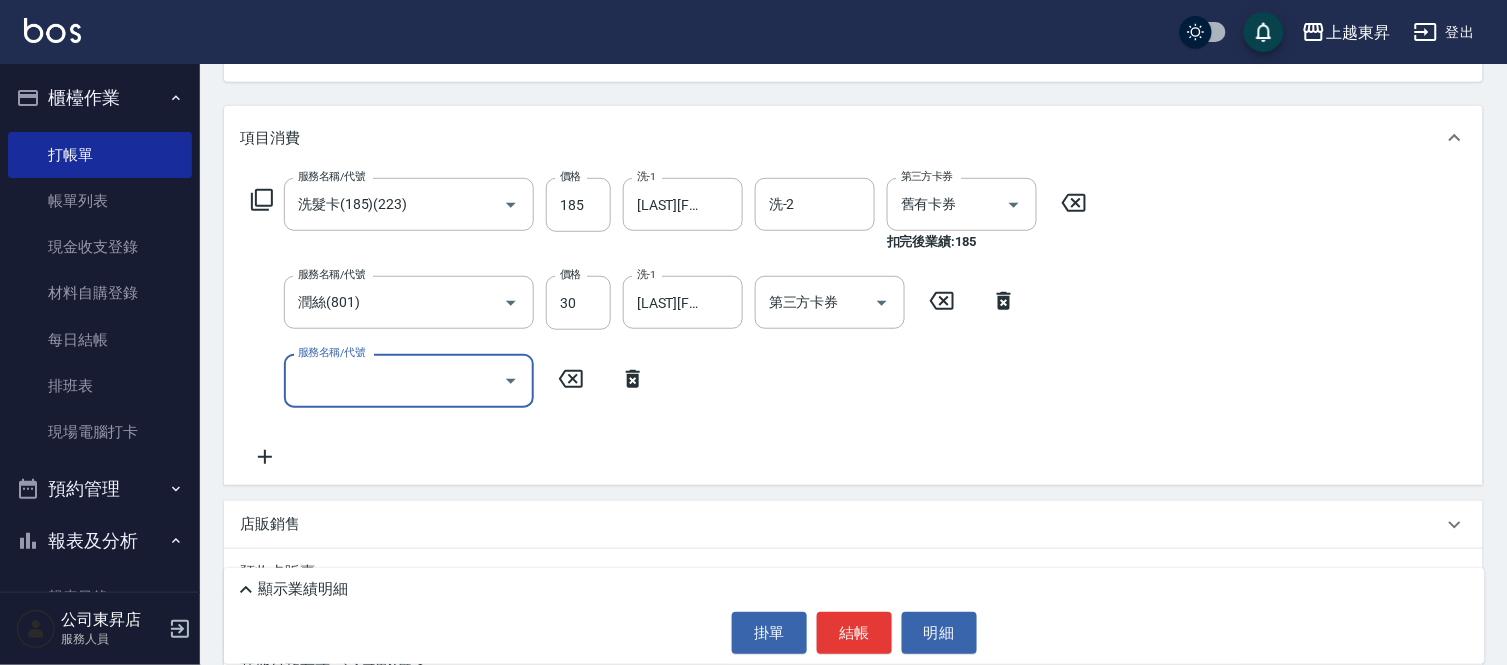 click 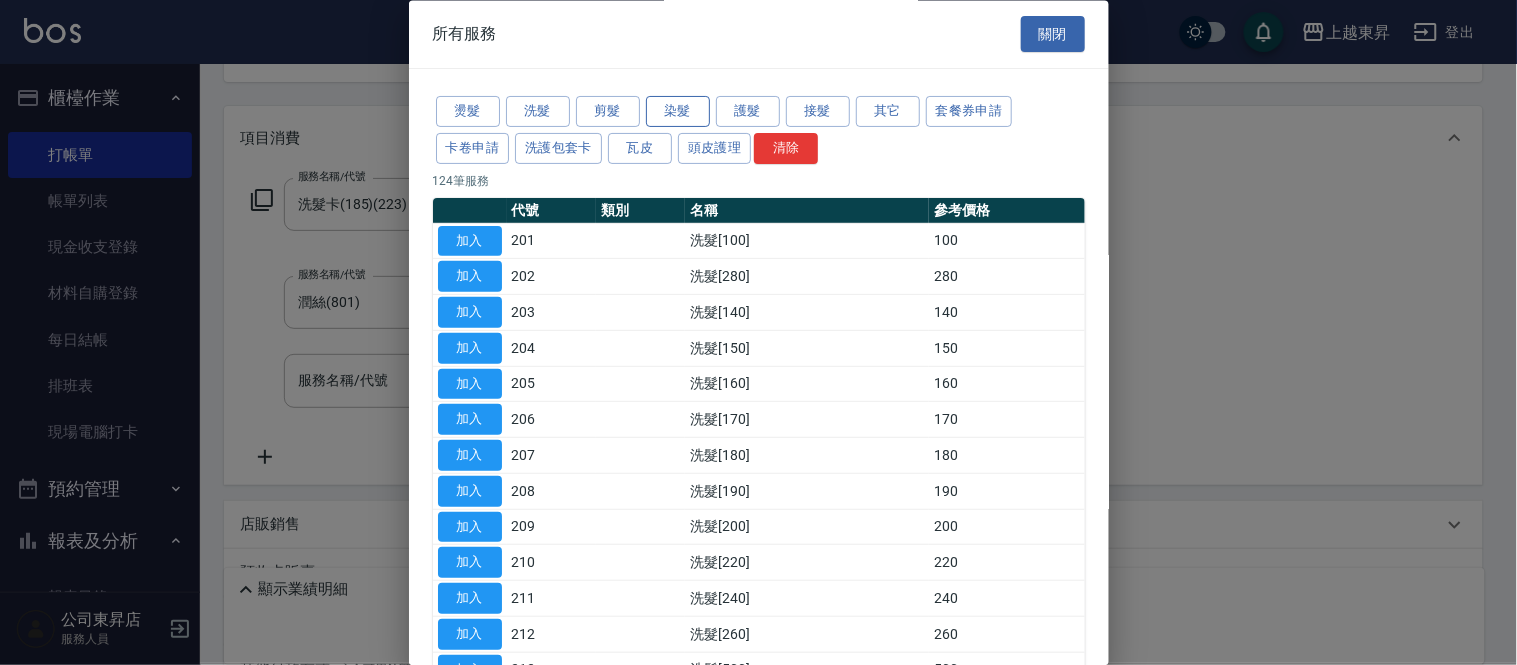 click on "染髮" at bounding box center [678, 112] 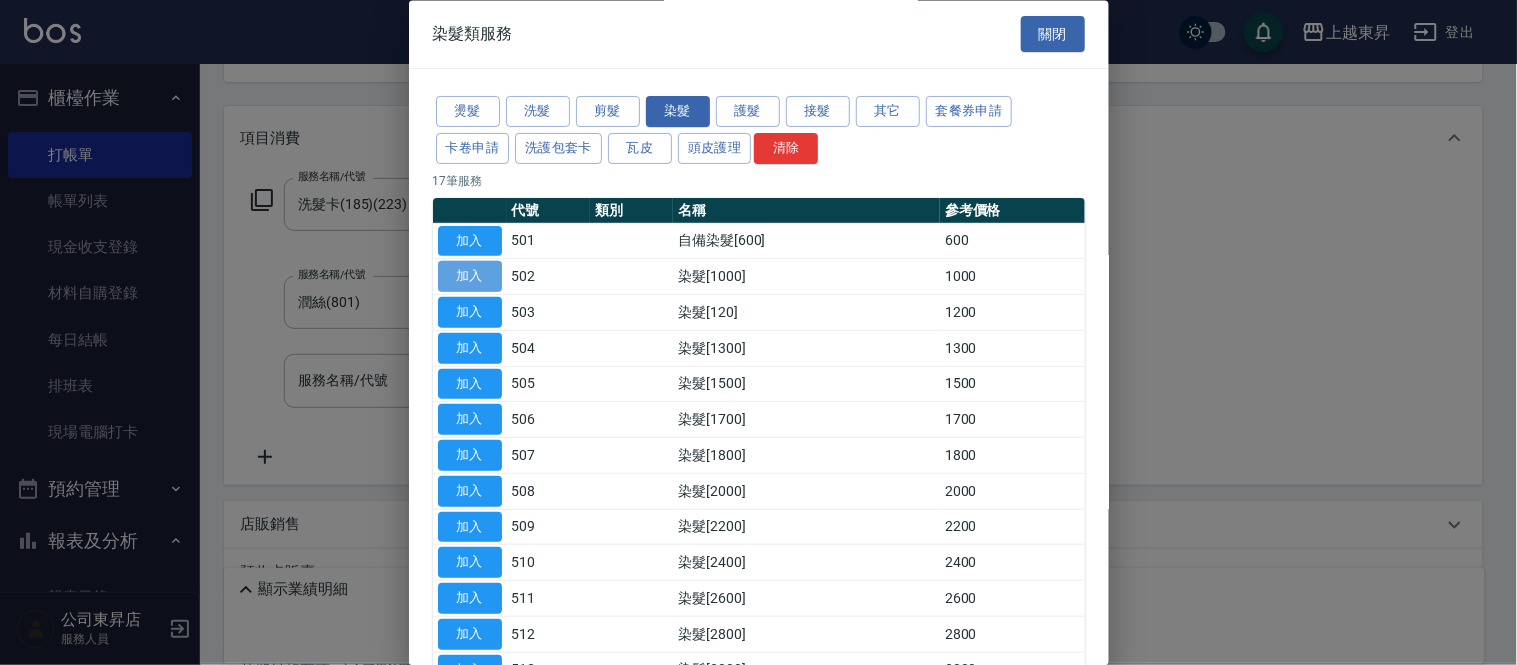 click on "加入" at bounding box center [470, 277] 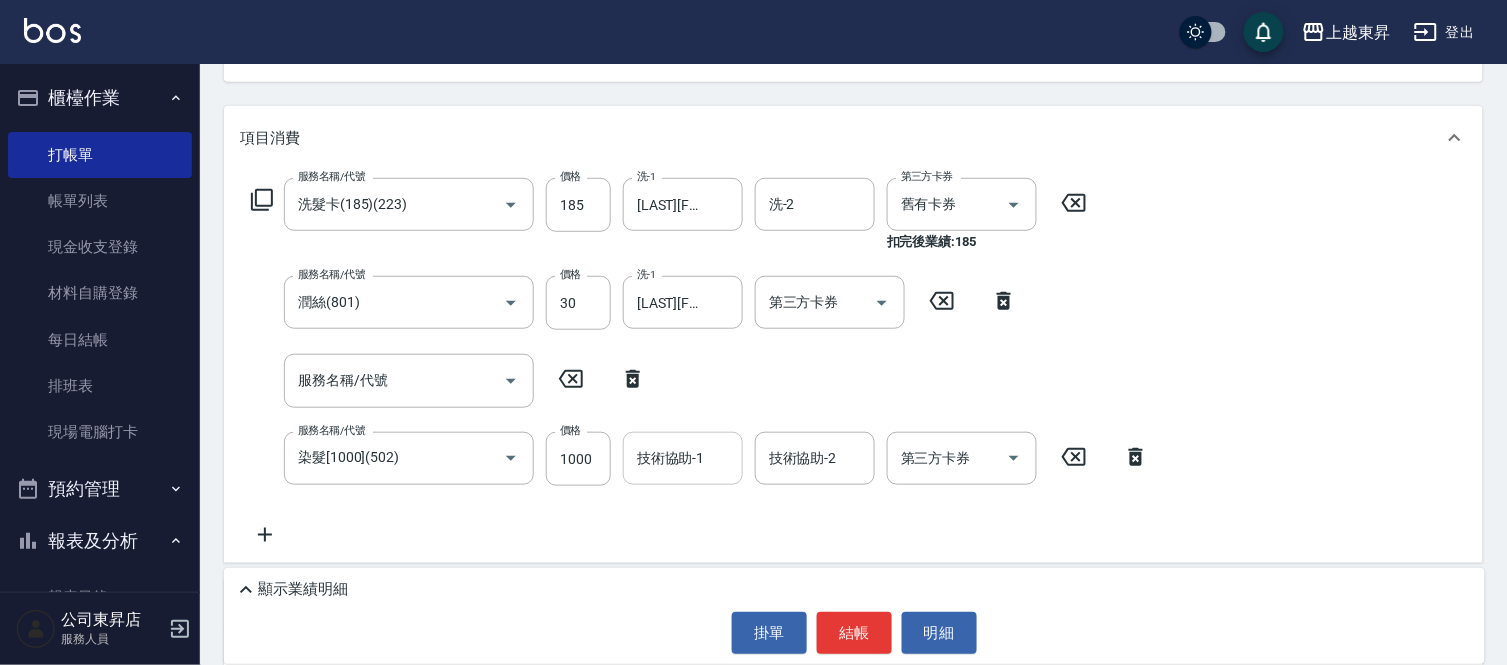 click on "技術協助-1" at bounding box center [683, 458] 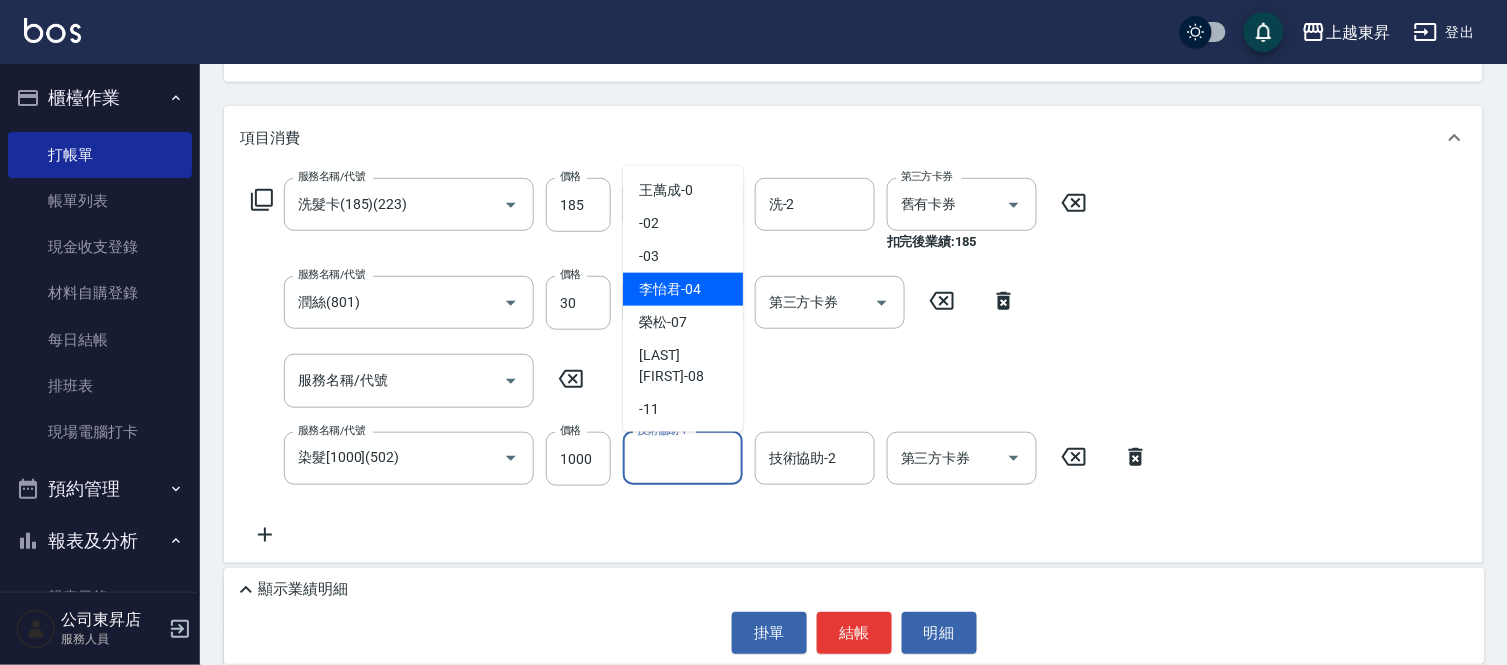 click on "[LAST][FIRST] -04" at bounding box center [670, 289] 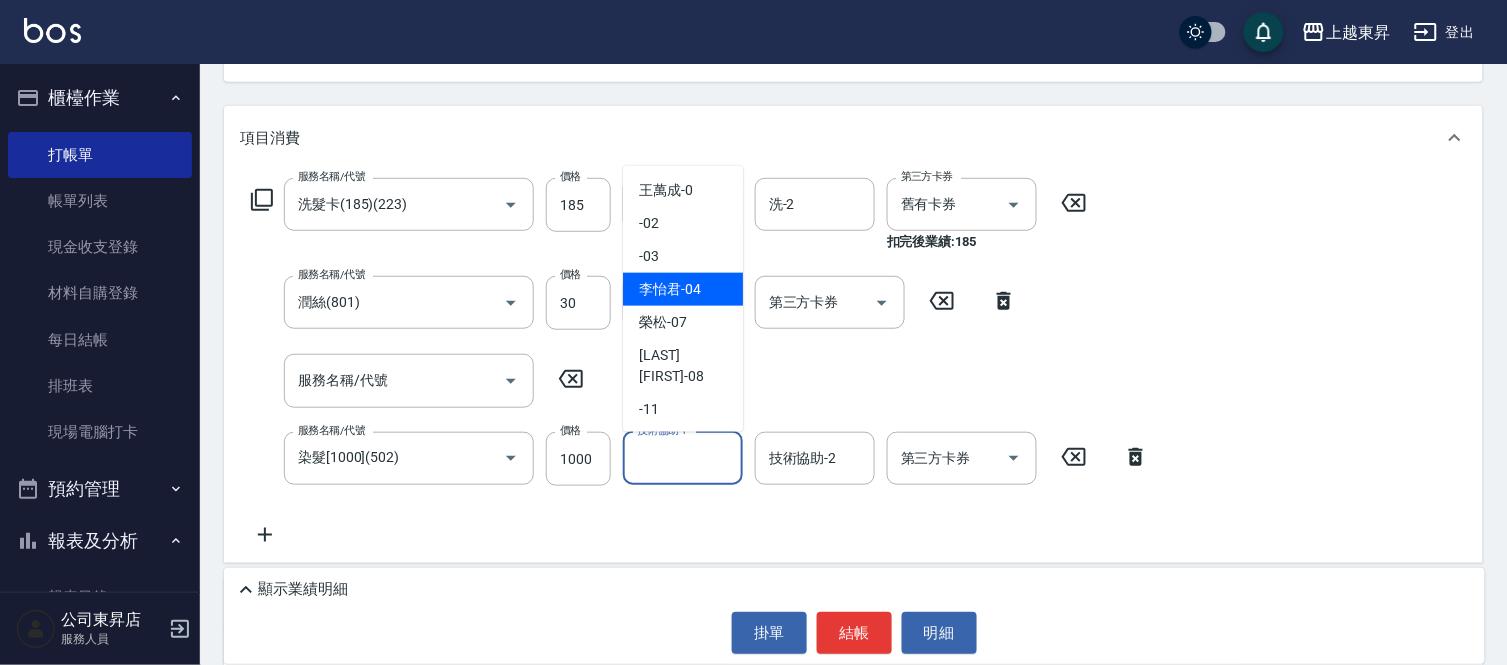type on "[LAST][FIRST]-04" 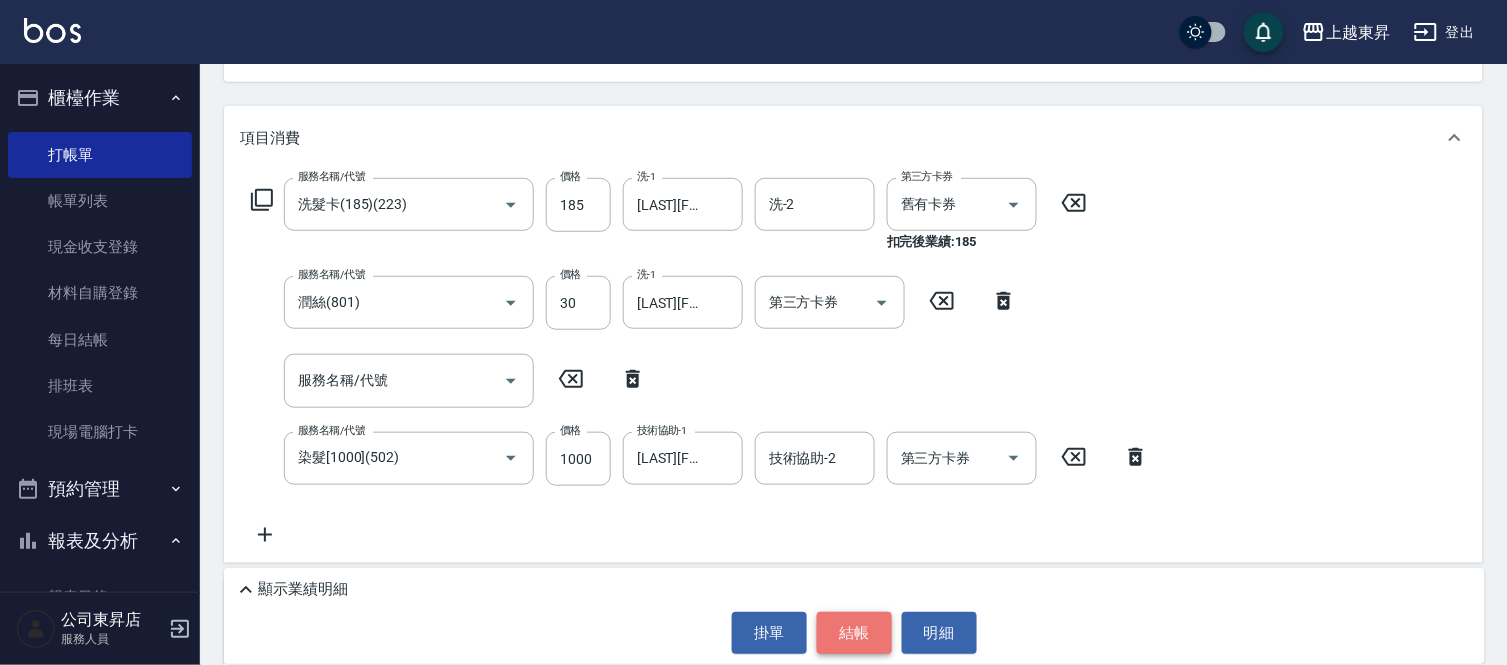 click on "結帳" at bounding box center [854, 633] 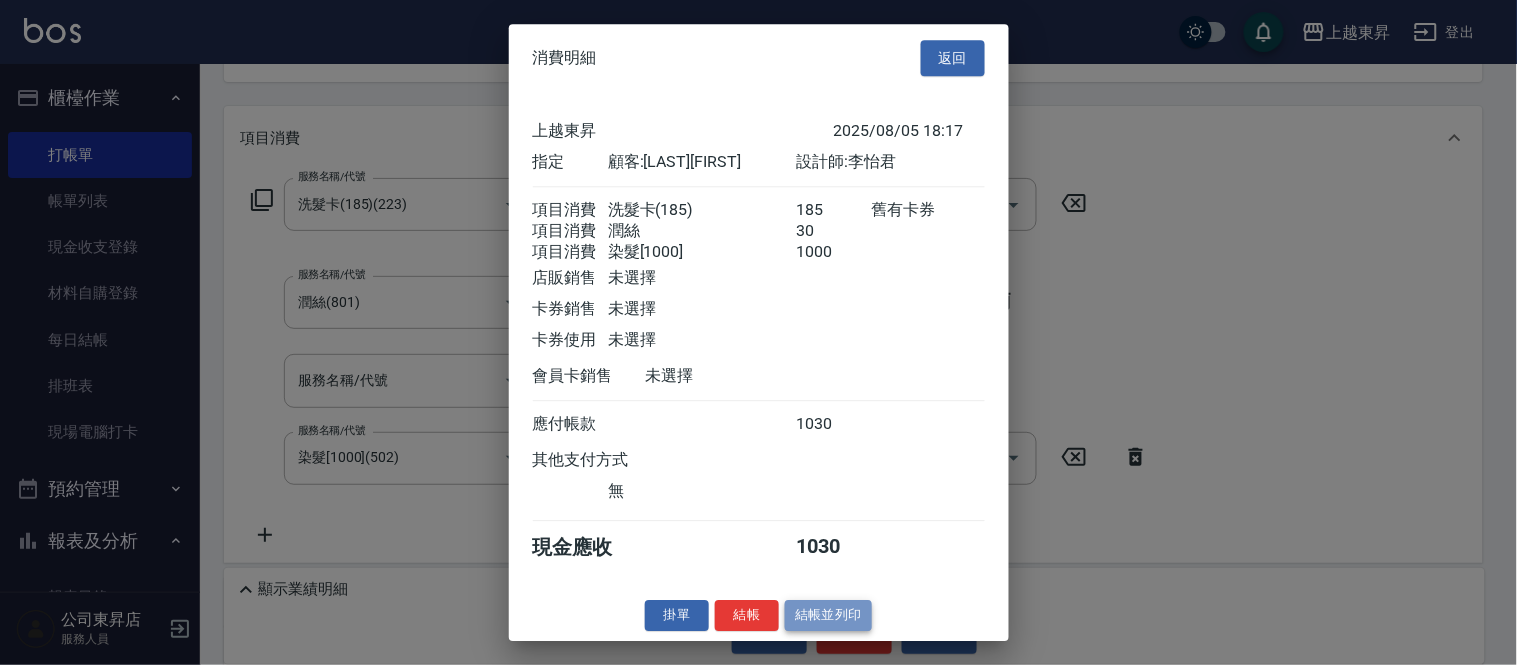 click on "結帳並列印" at bounding box center [828, 615] 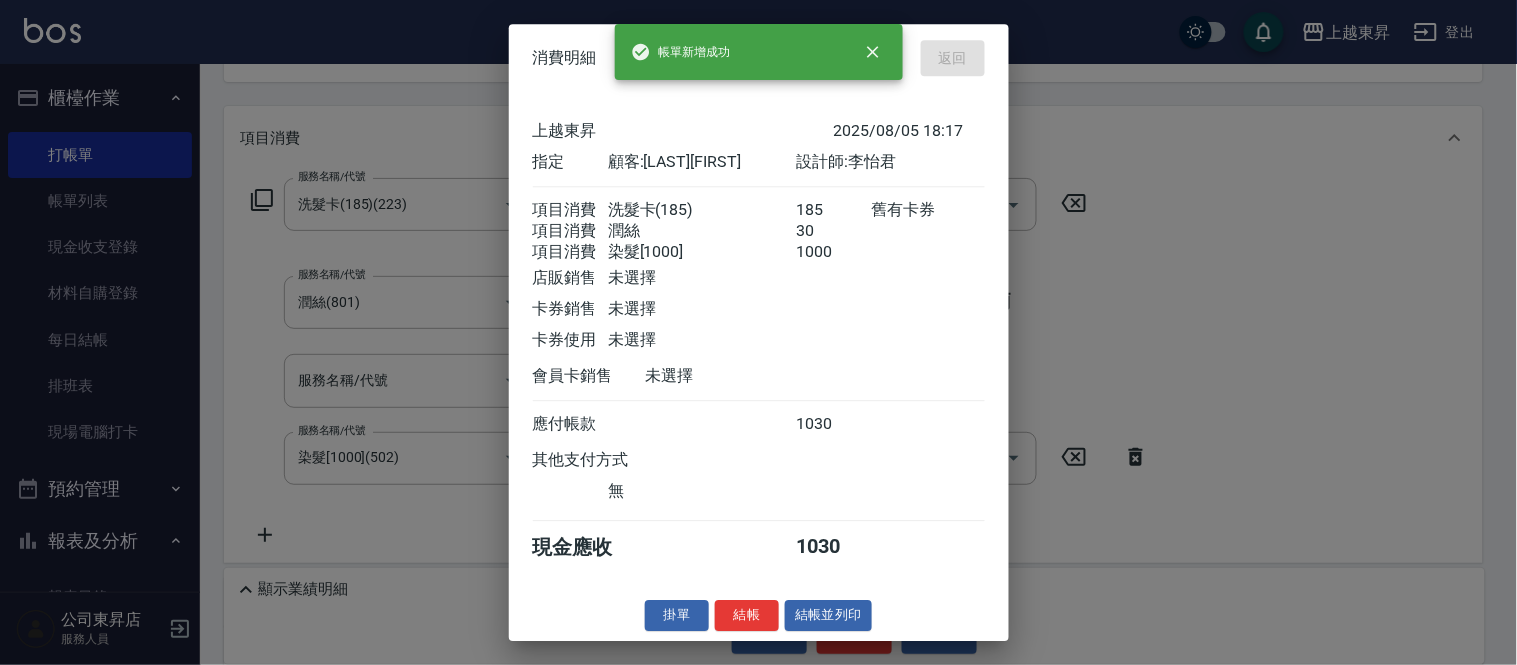 type 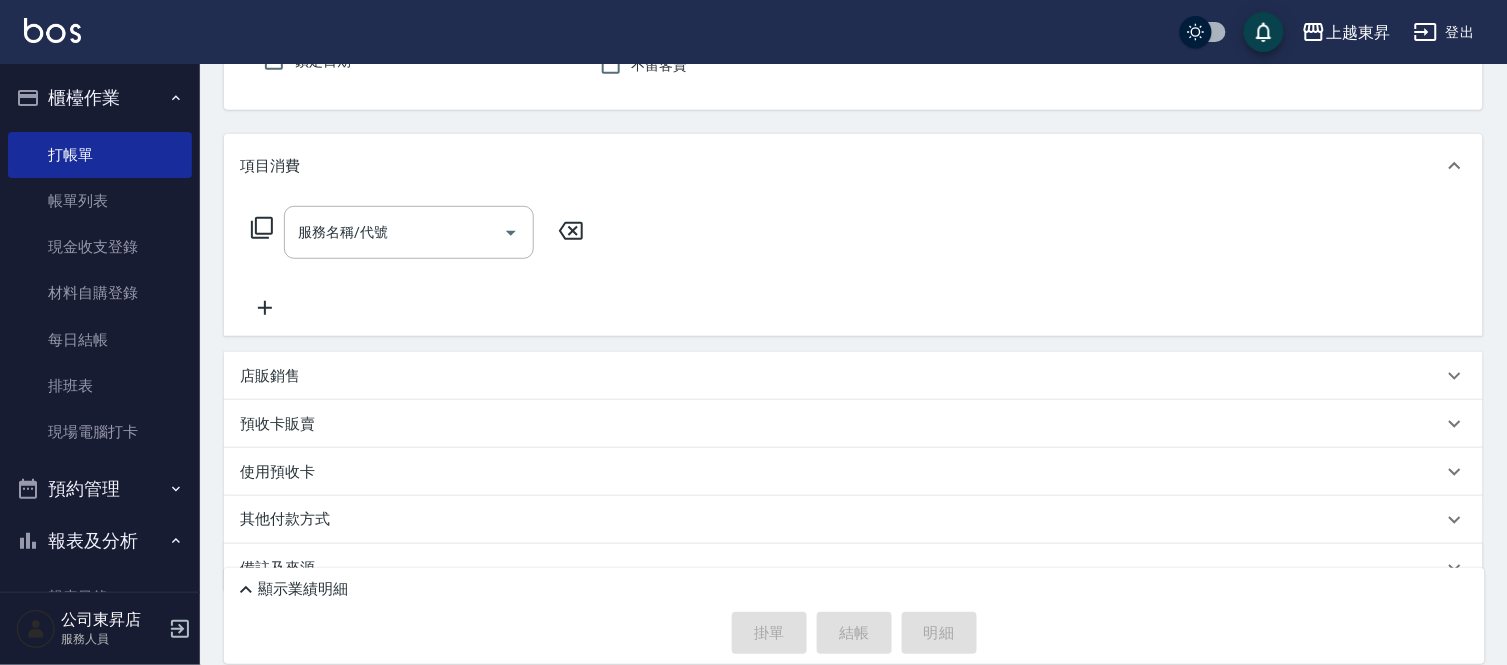 scroll, scrollTop: 0, scrollLeft: 0, axis: both 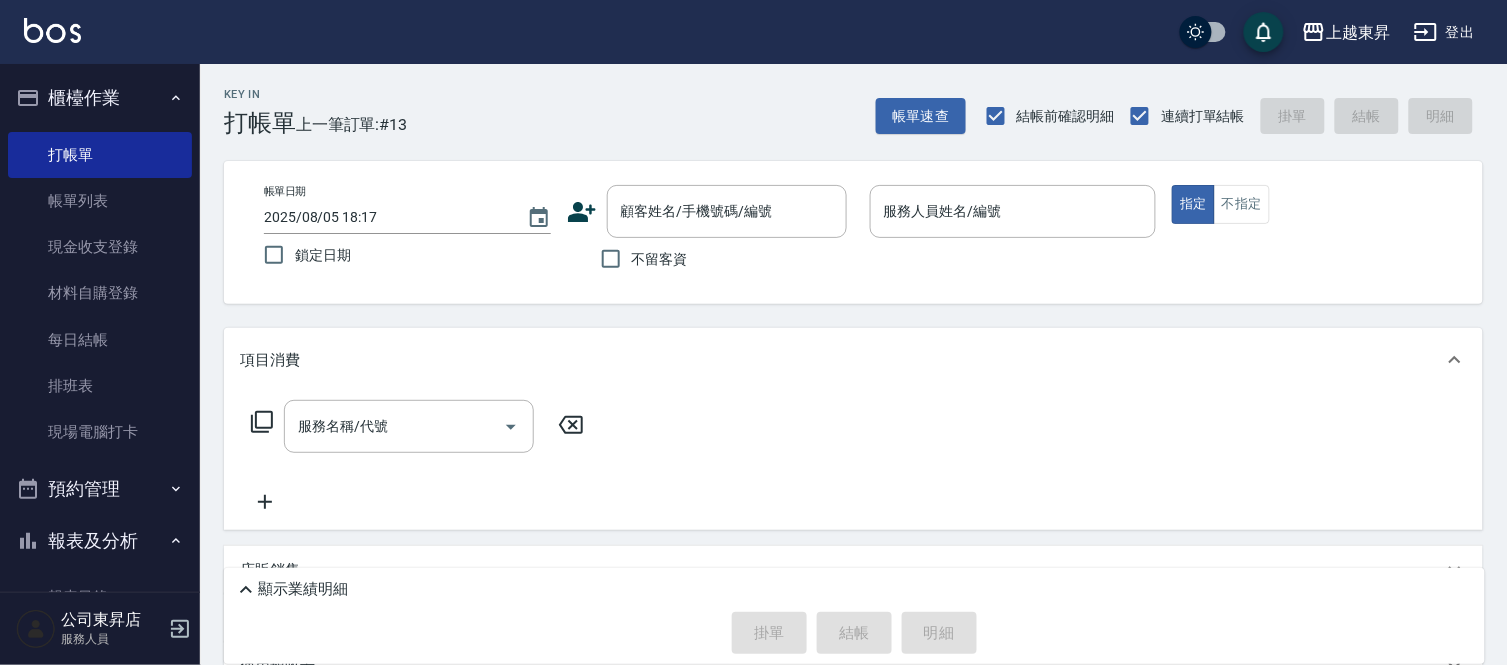 click on "不留客資" at bounding box center [660, 259] 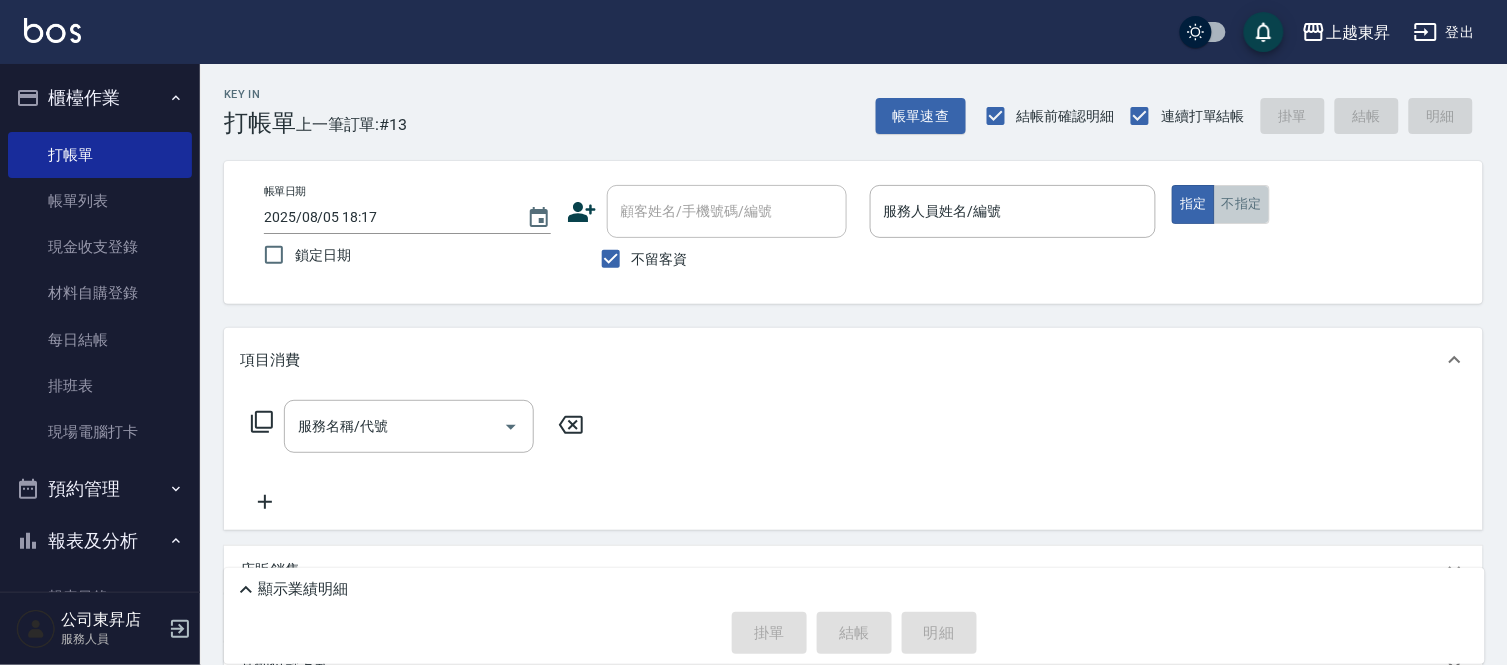 click on "不指定" at bounding box center (1242, 204) 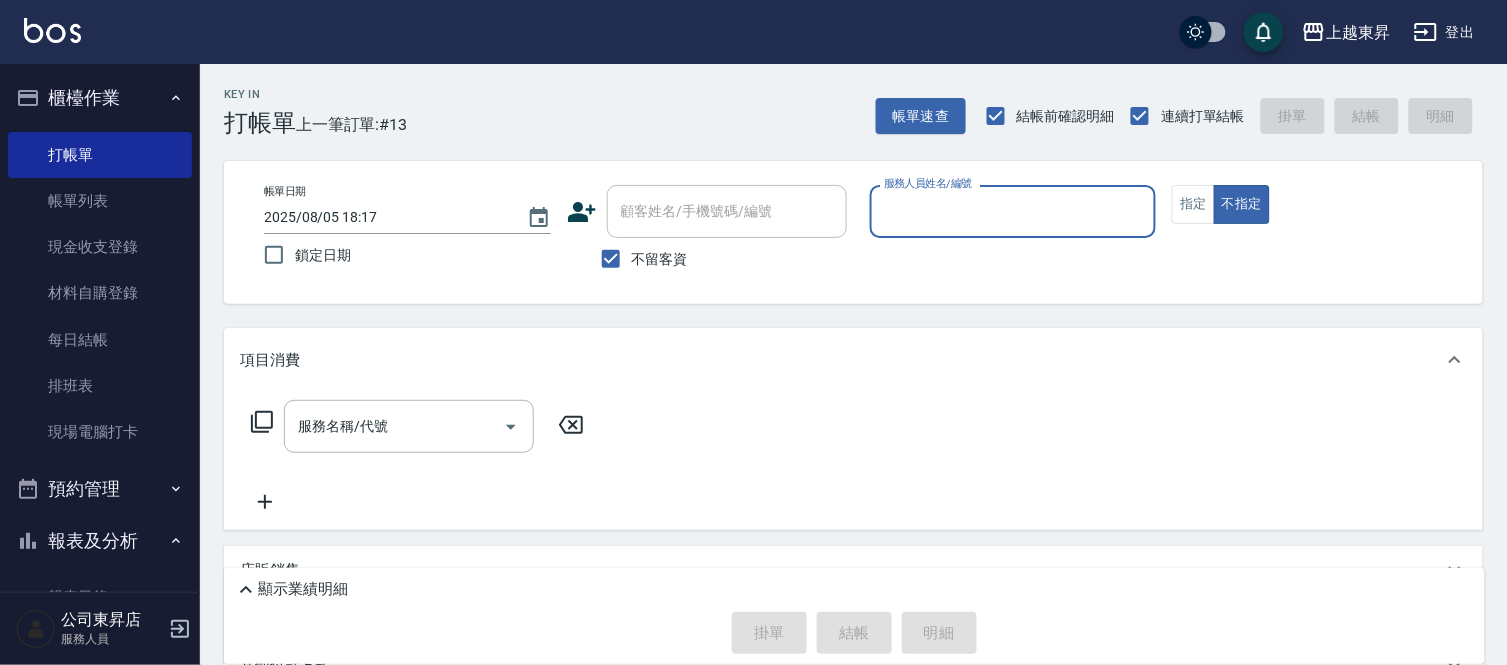 click on "服務人員姓名/編號" at bounding box center (1013, 211) 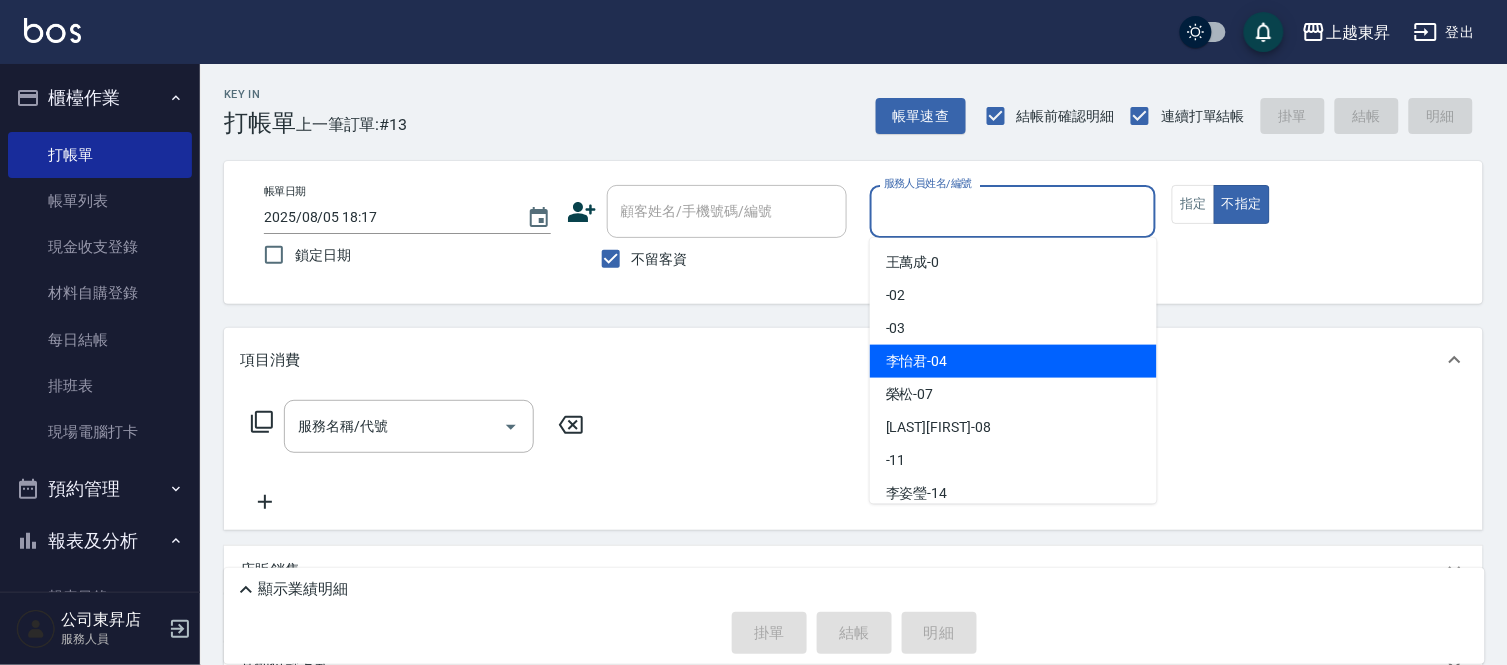 click on "[LAST][FIRST] -04" at bounding box center (917, 361) 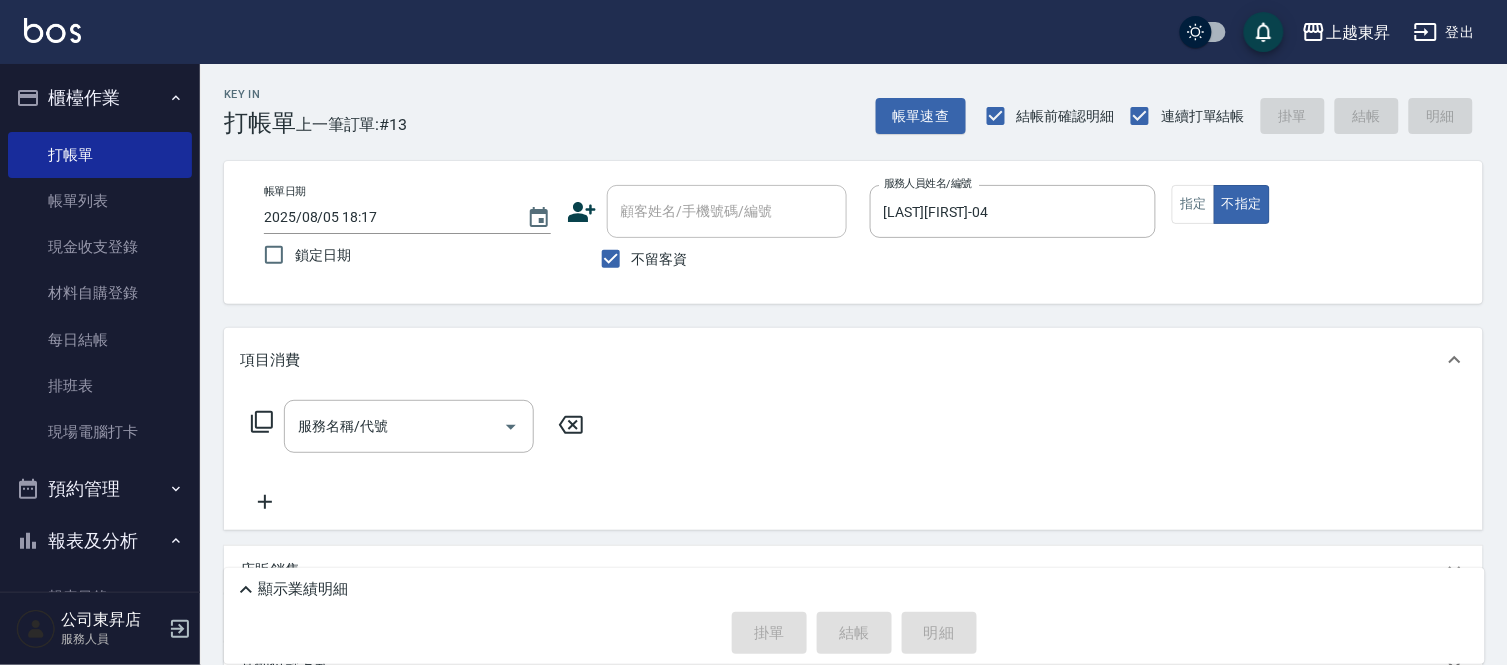 click 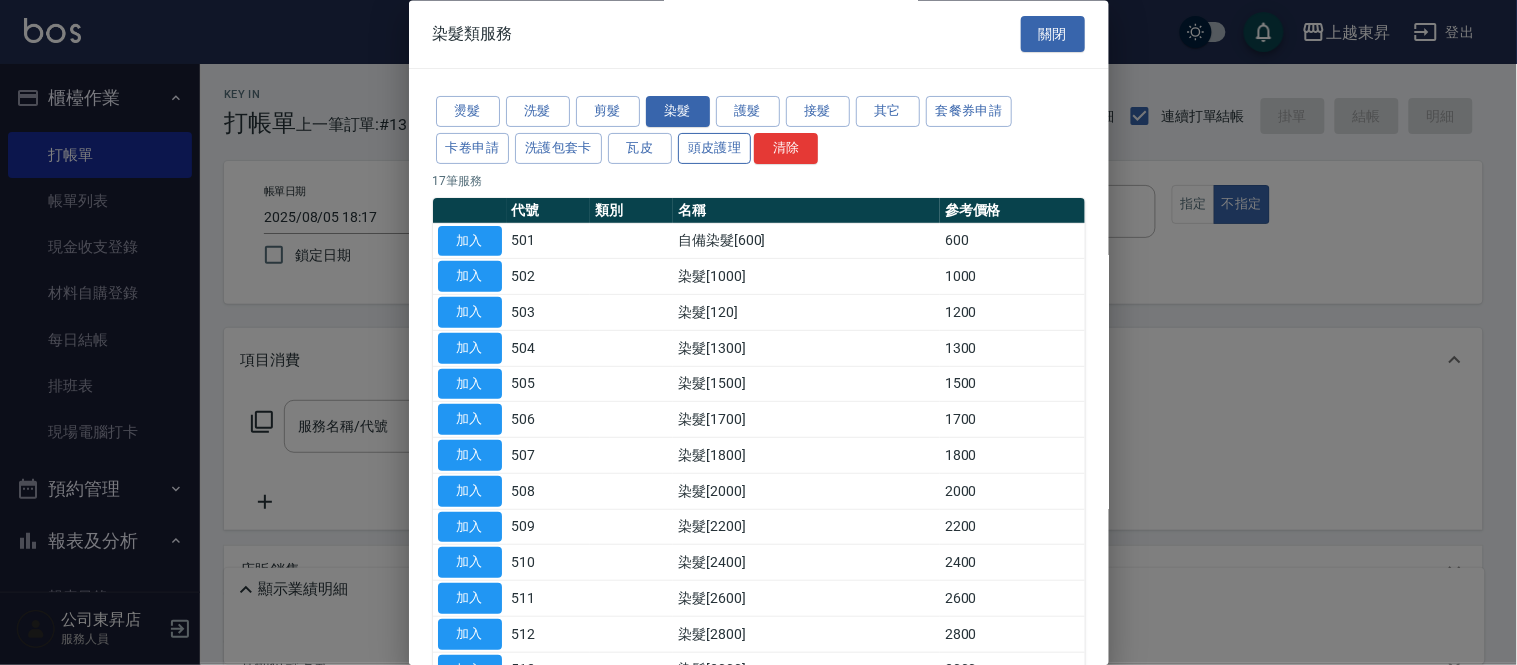 click on "頭皮護理" at bounding box center (715, 148) 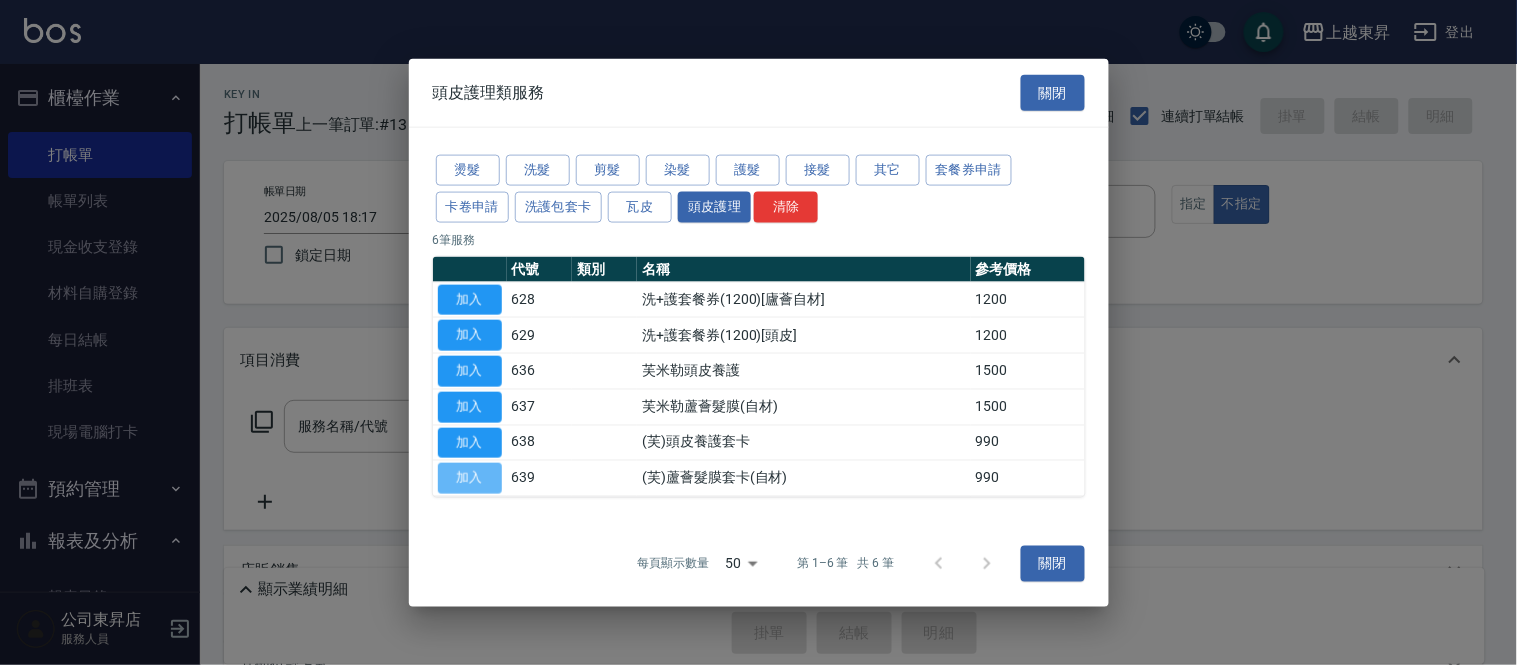 click on "加入" at bounding box center [470, 478] 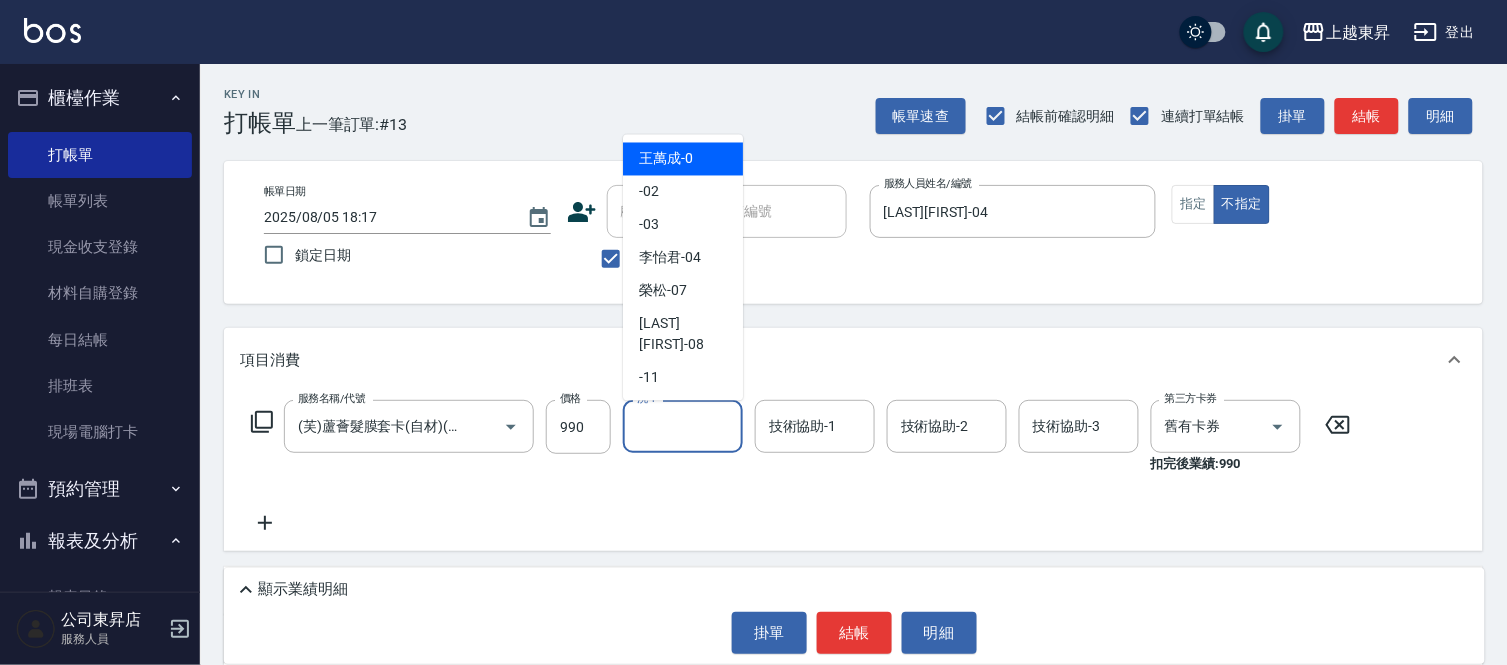 click on "洗-1" at bounding box center [683, 426] 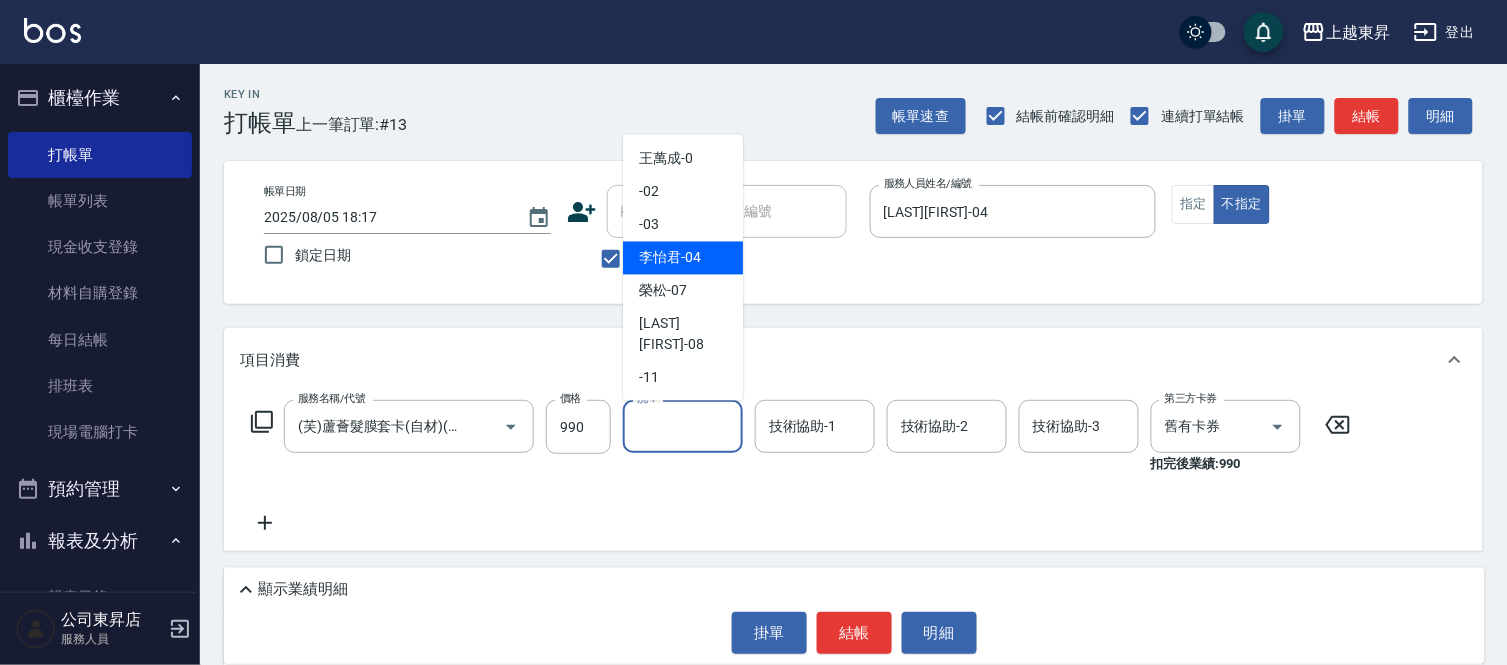 click on "[LAST][FIRST] -04" at bounding box center [670, 258] 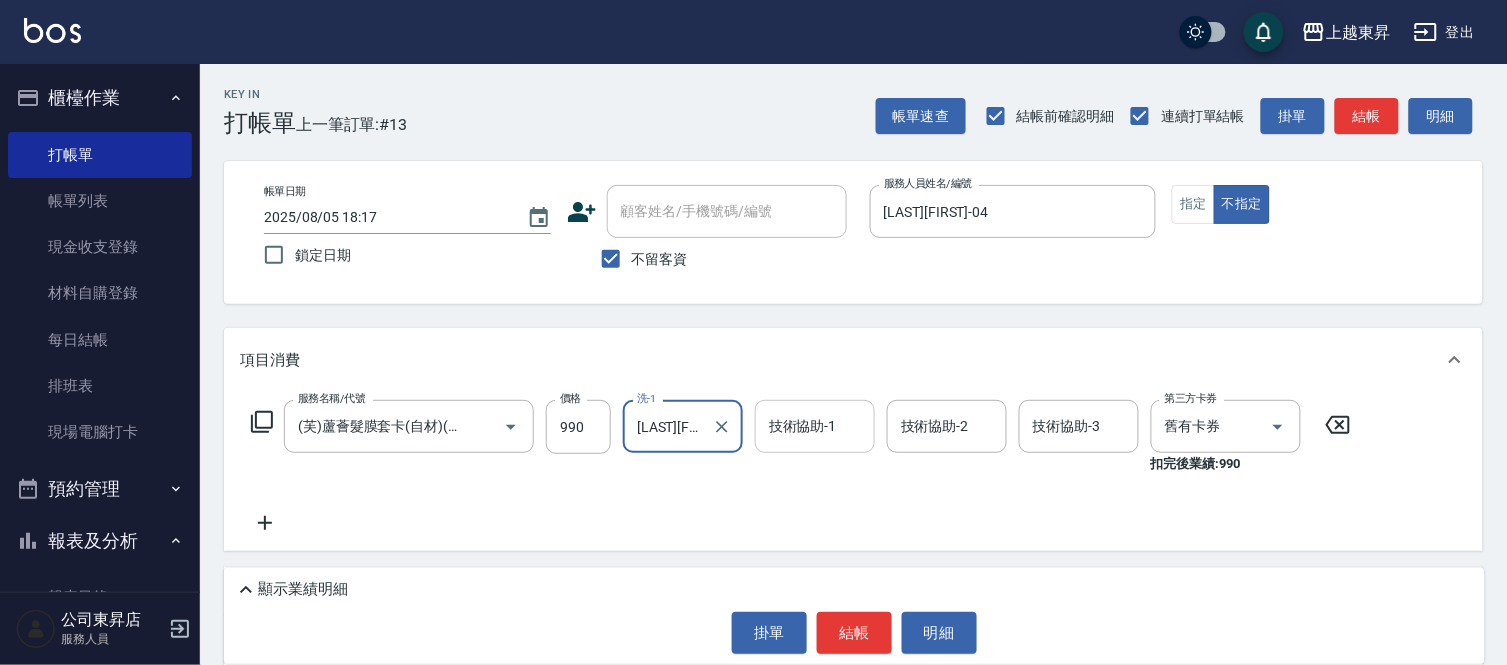 click on "技術協助-1" at bounding box center (815, 426) 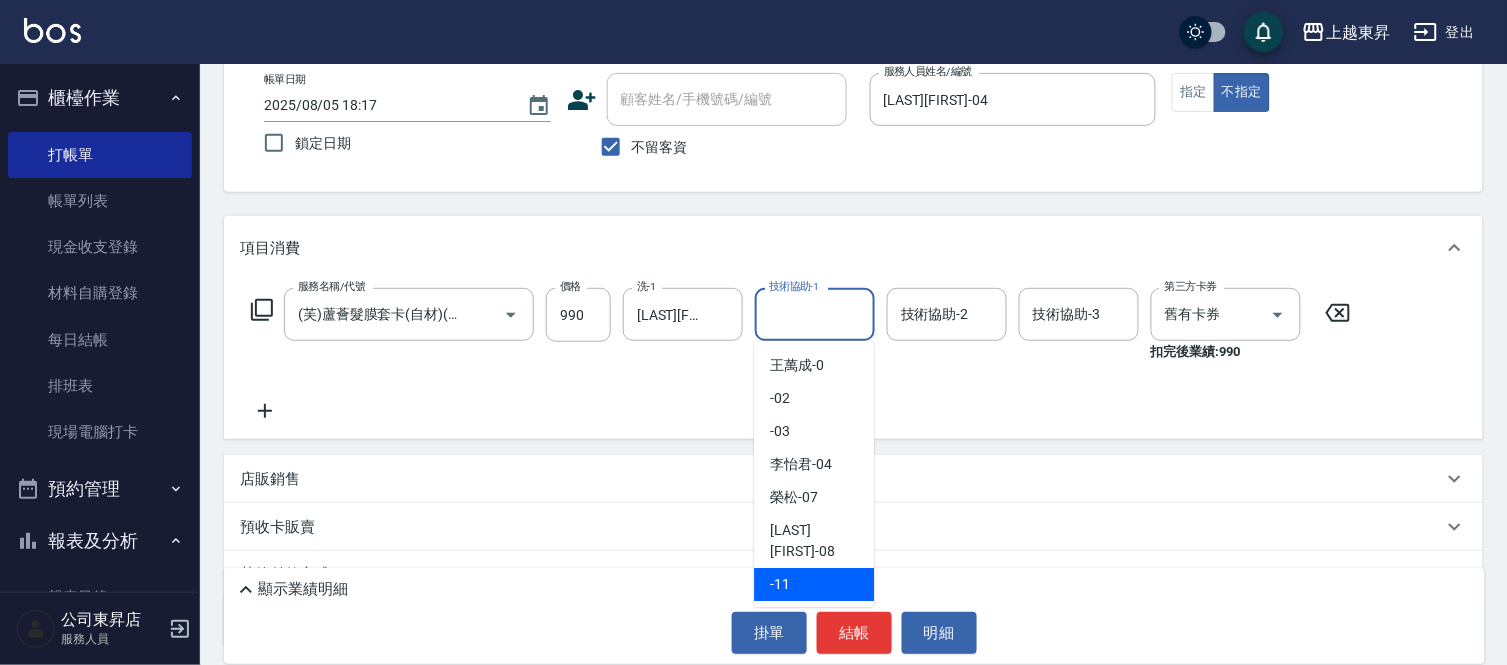 scroll, scrollTop: 203, scrollLeft: 0, axis: vertical 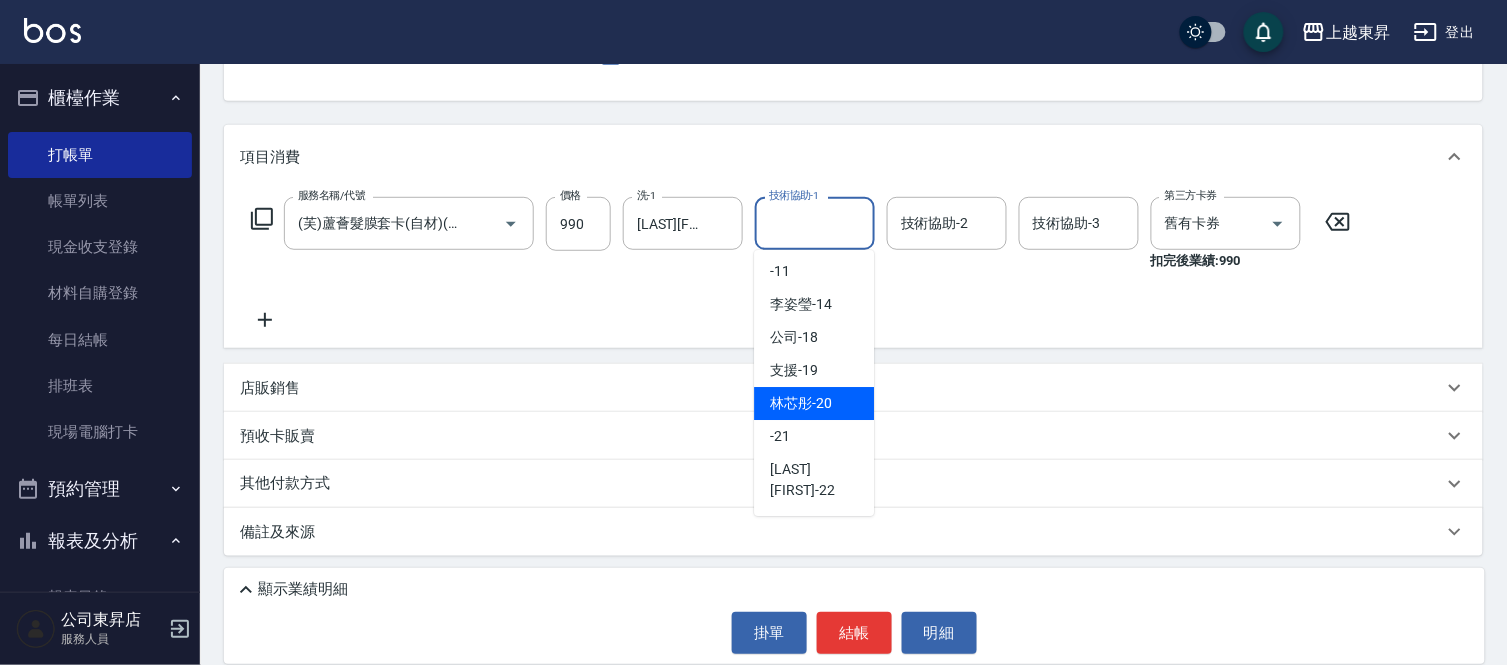click on "[LAST][FIRST] -20" at bounding box center [801, 403] 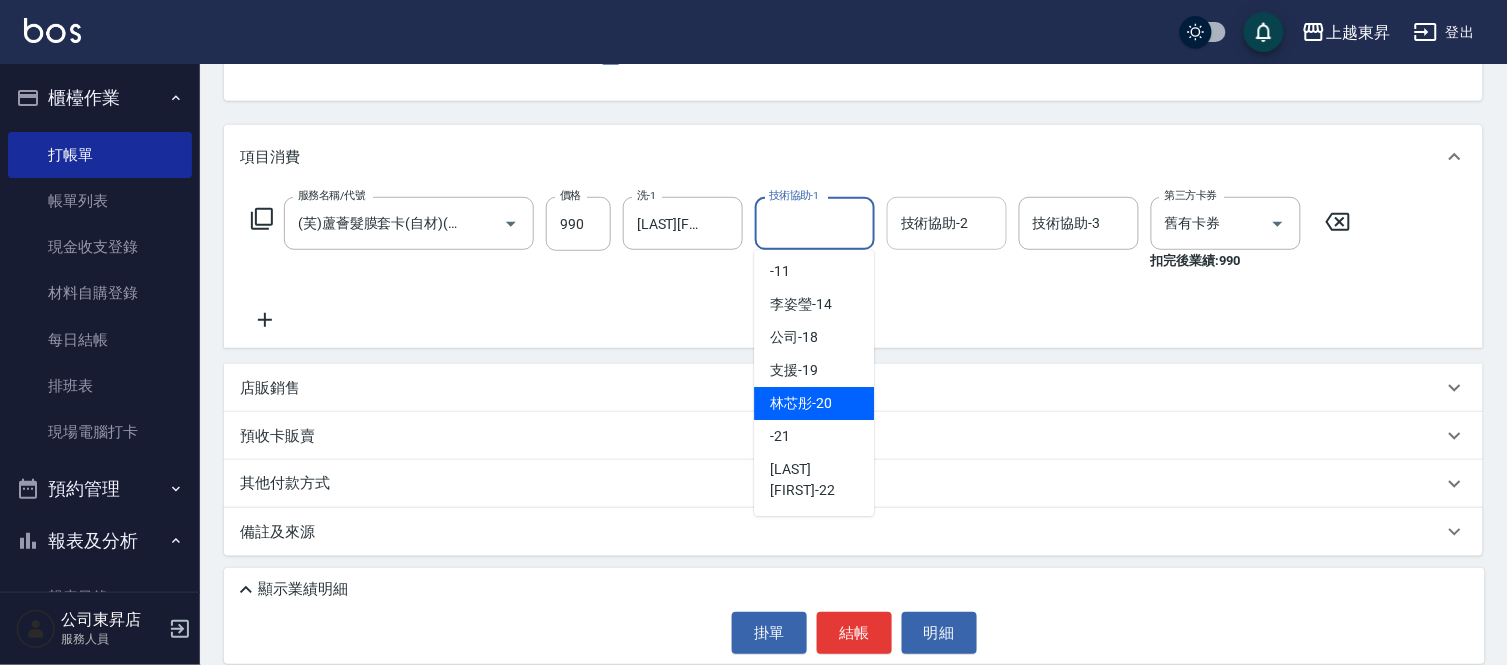 type on "[LAST][FIRST]-20" 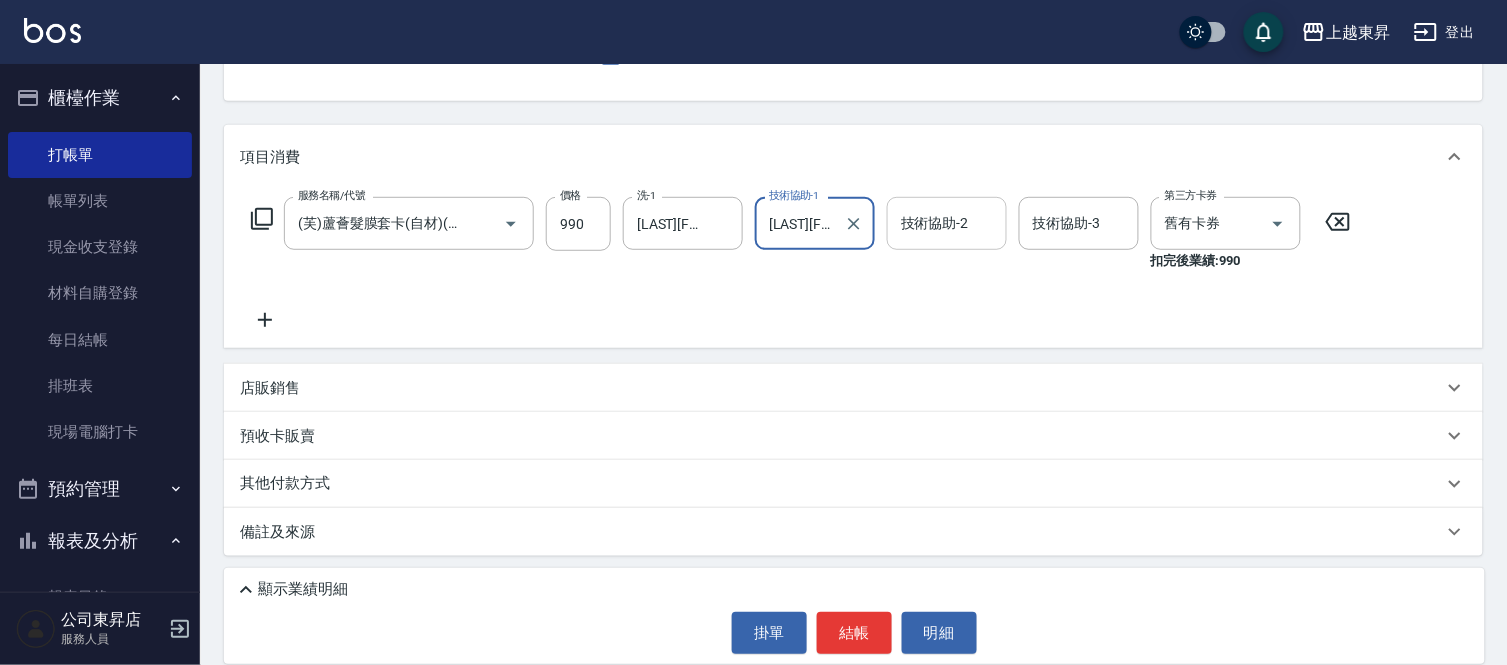 click on "技術協助-2" at bounding box center (947, 223) 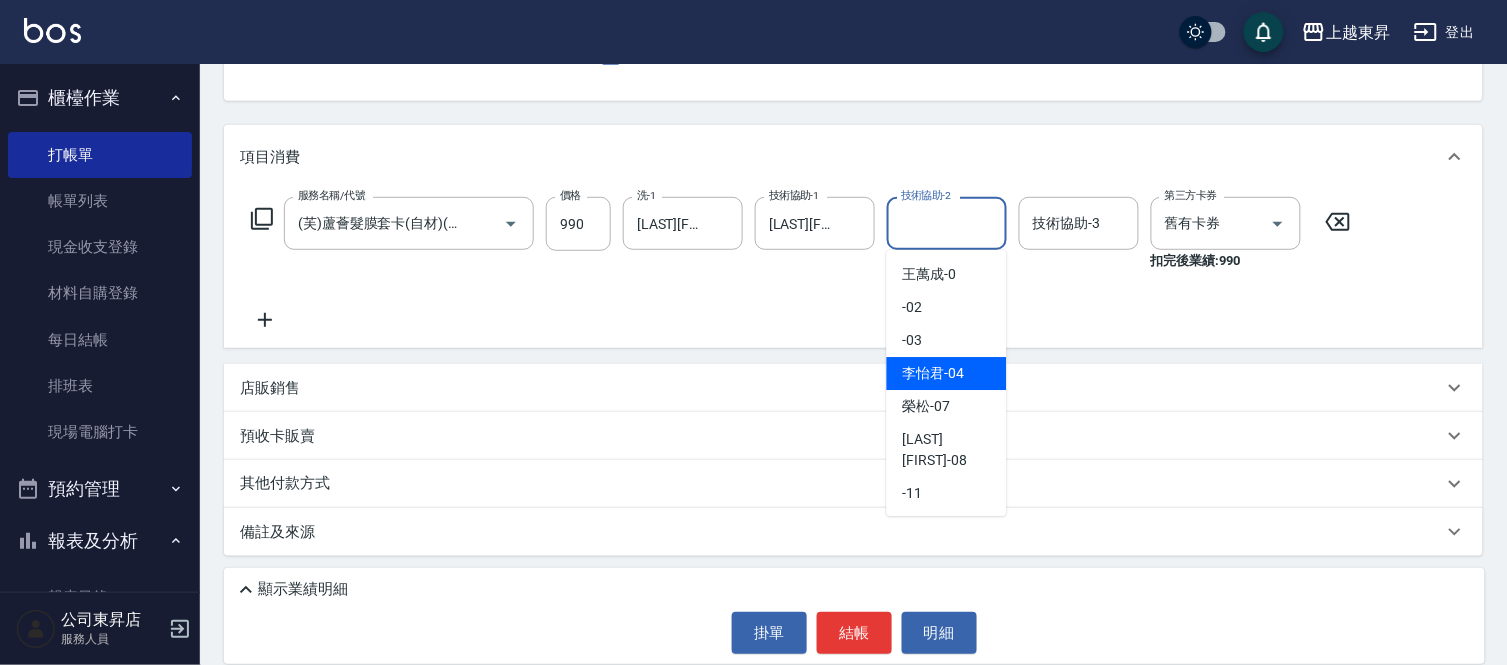 click on "[LAST][FIRST] -04" at bounding box center [934, 373] 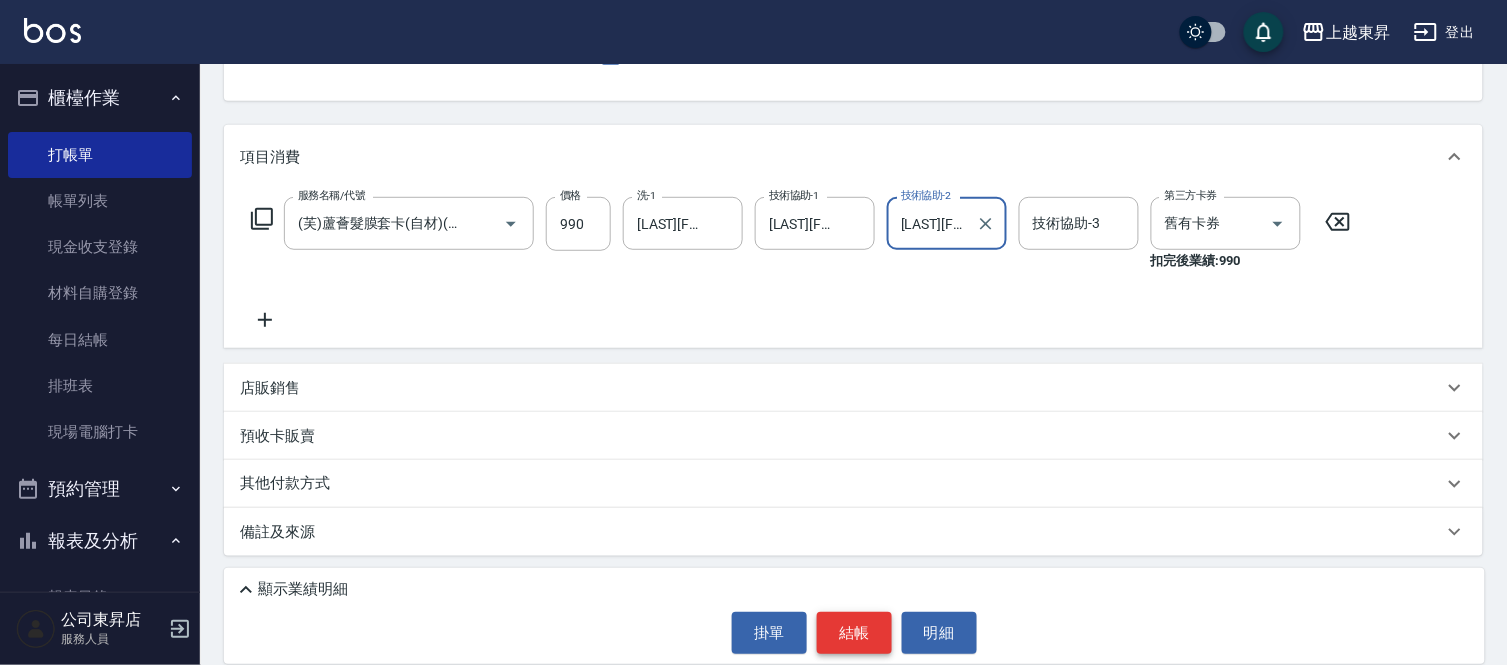 click on "結帳" at bounding box center [854, 633] 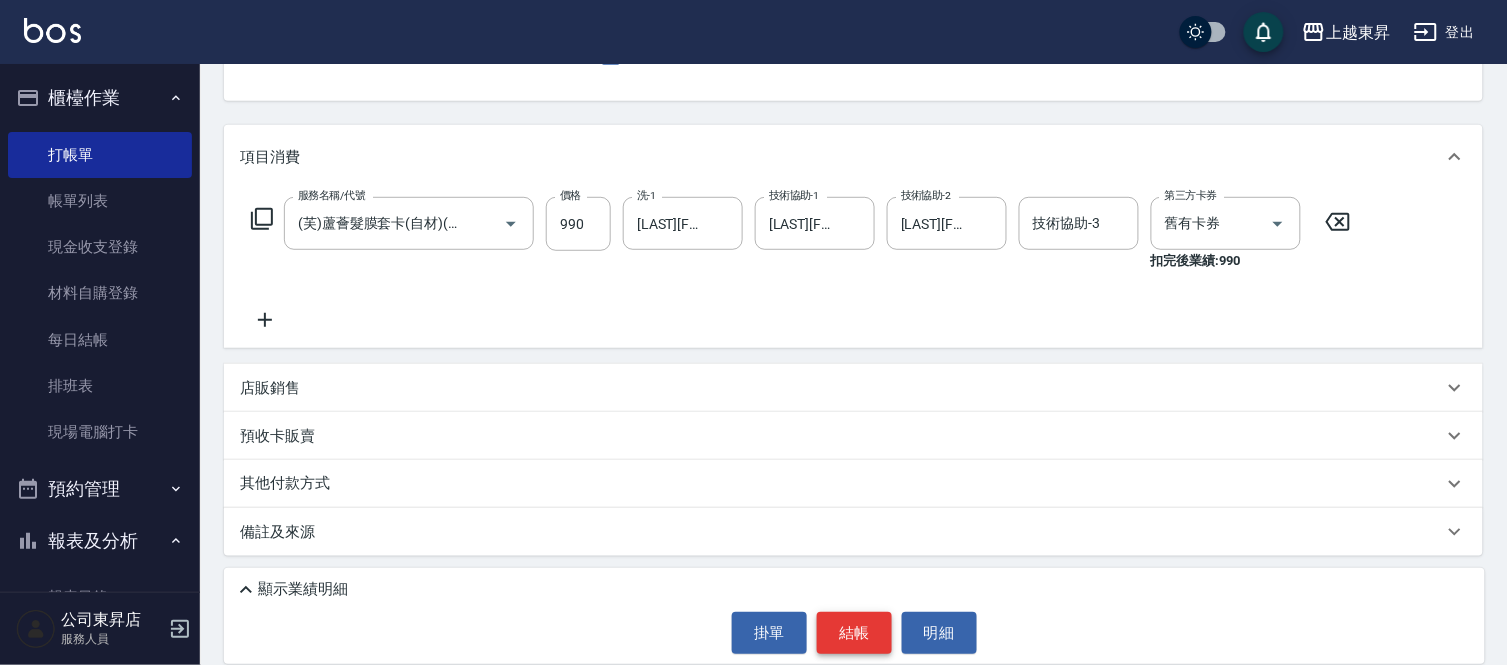 click on "結帳" at bounding box center [854, 633] 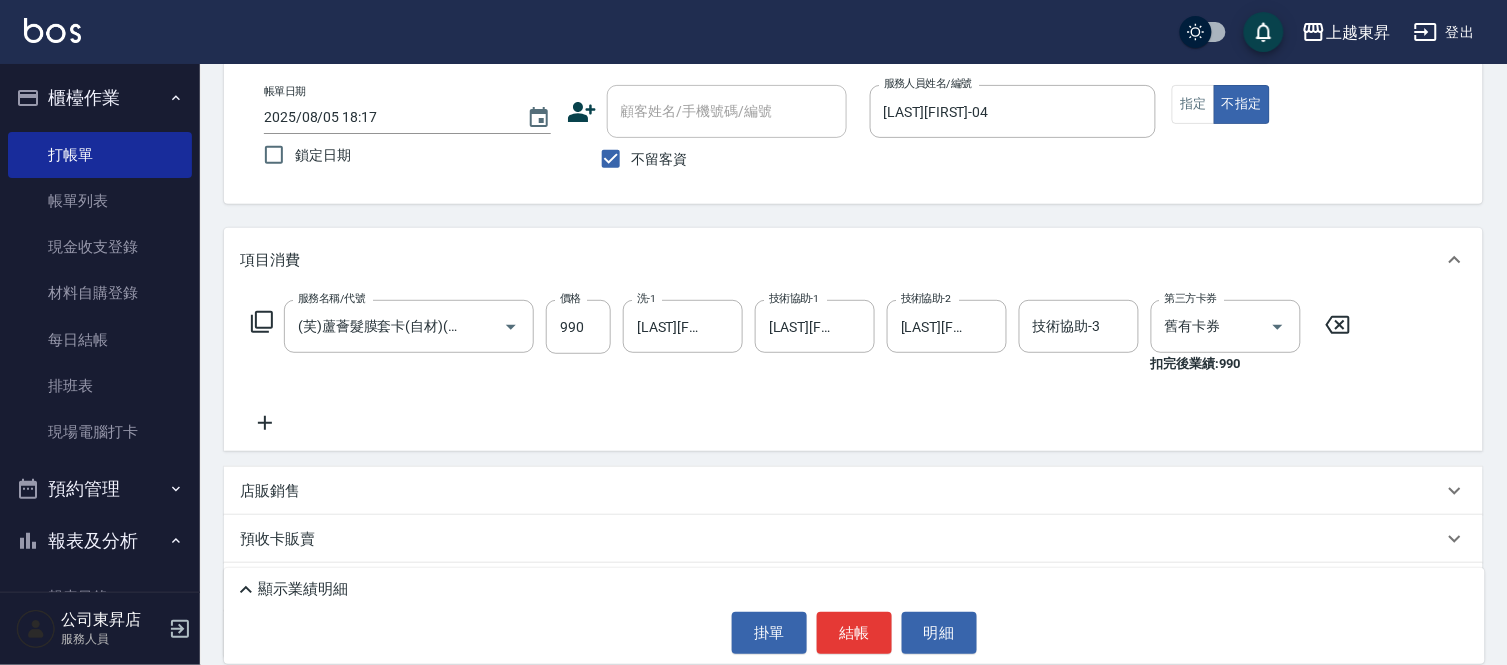 scroll, scrollTop: 0, scrollLeft: 0, axis: both 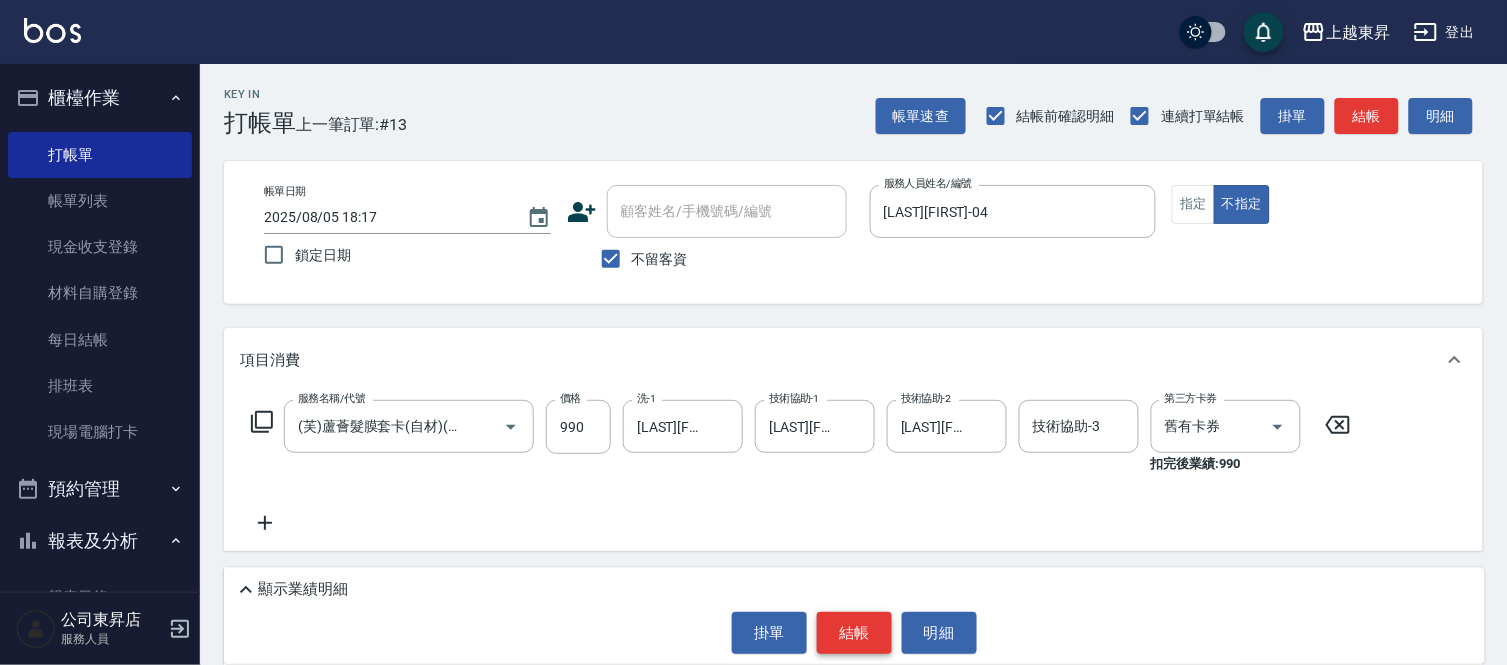click on "結帳" at bounding box center [854, 633] 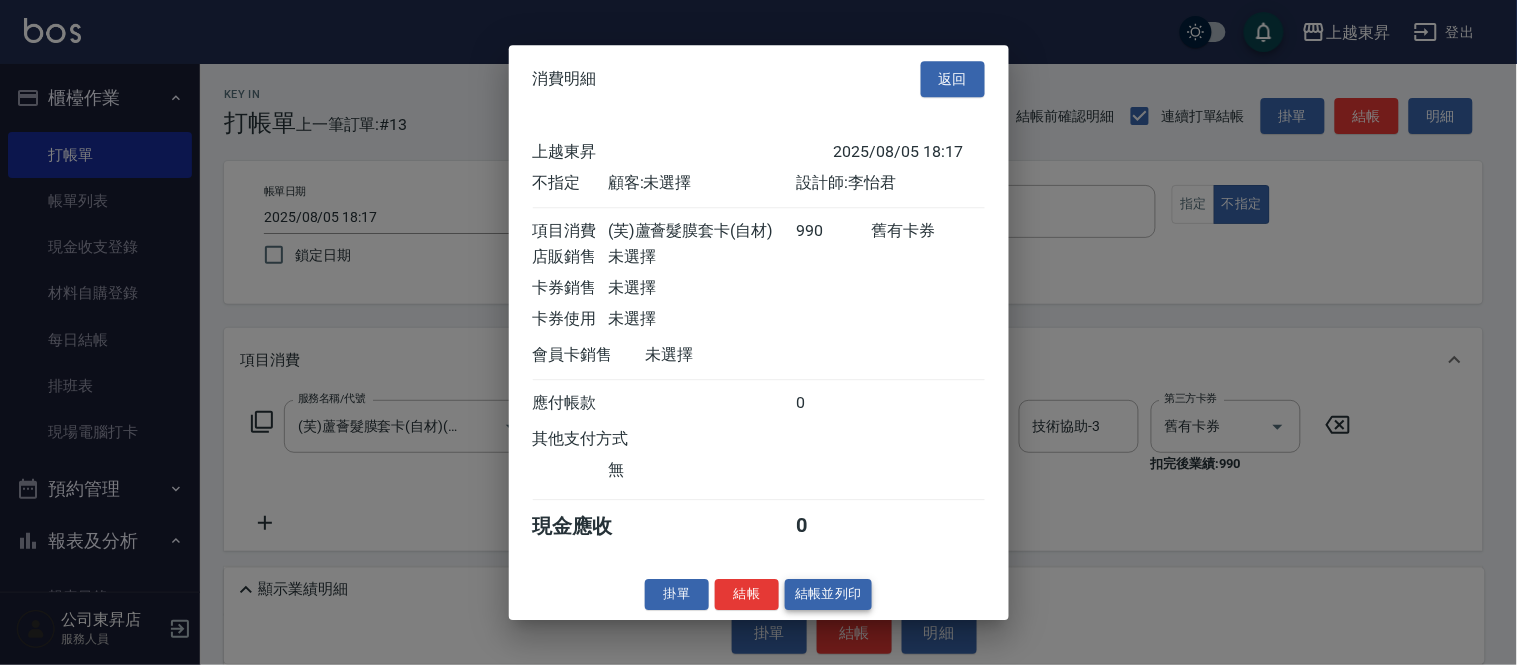 click on "結帳並列印" at bounding box center (828, 594) 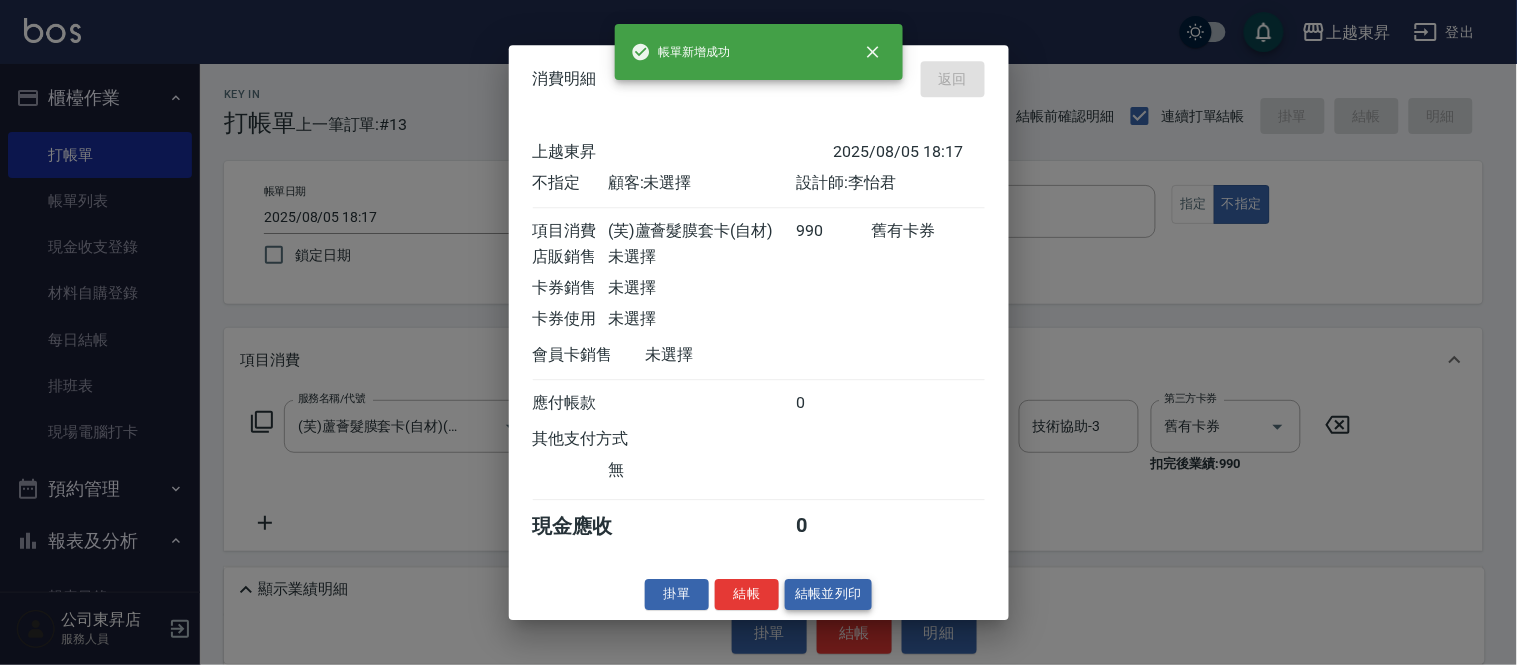 type on "2025/08/05 18:18" 